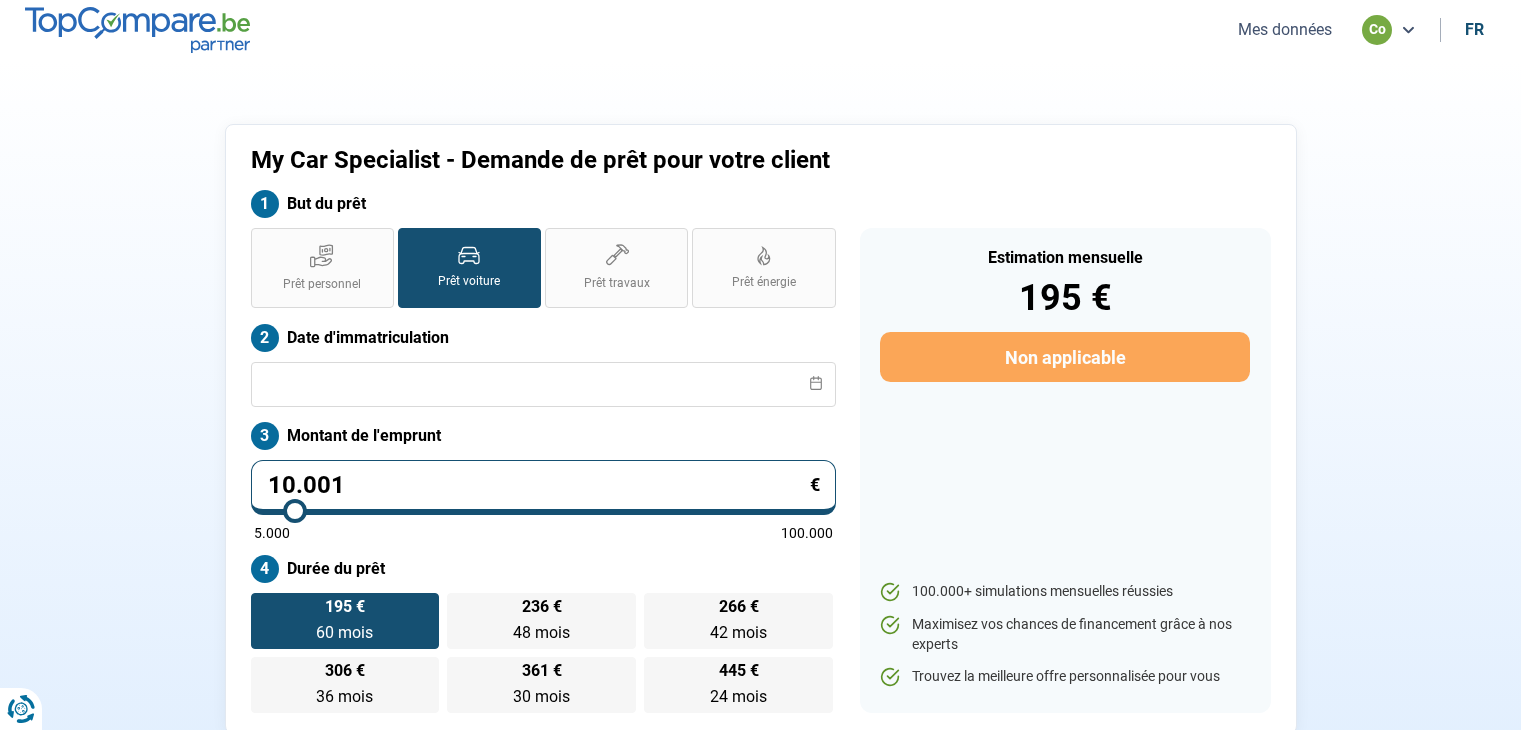 scroll, scrollTop: 0, scrollLeft: 0, axis: both 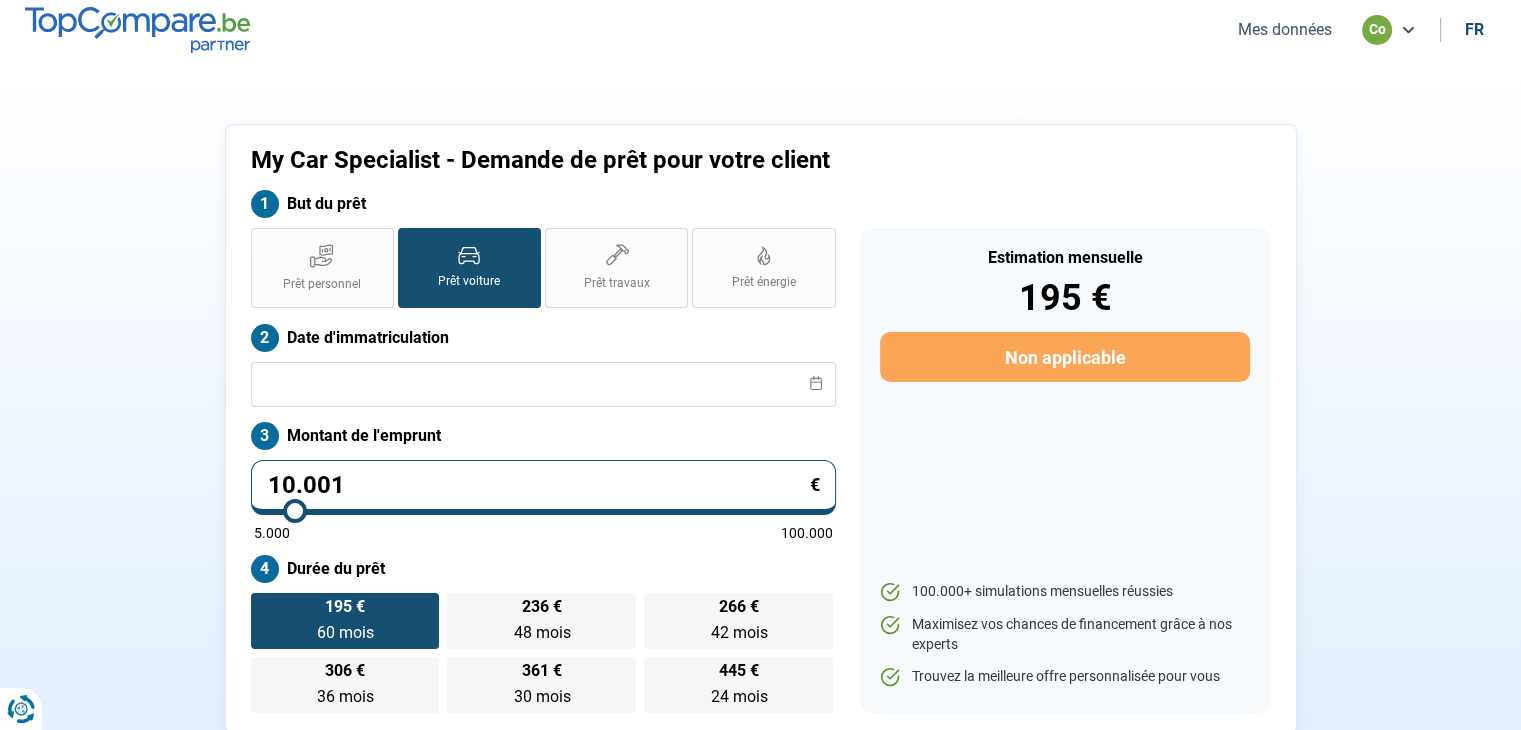 drag, startPoint x: 320, startPoint y: 494, endPoint x: 212, endPoint y: 490, distance: 108.07405 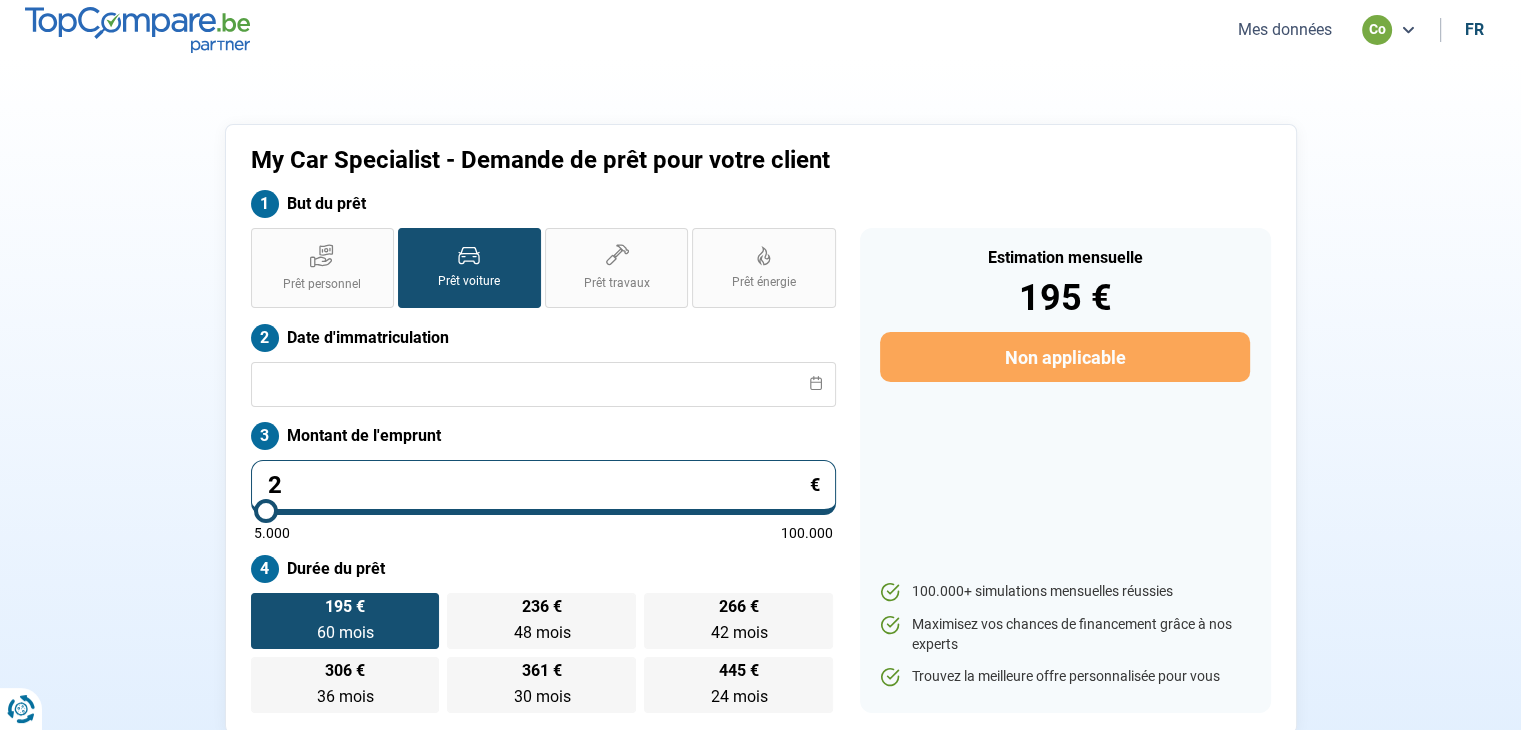 type on "20" 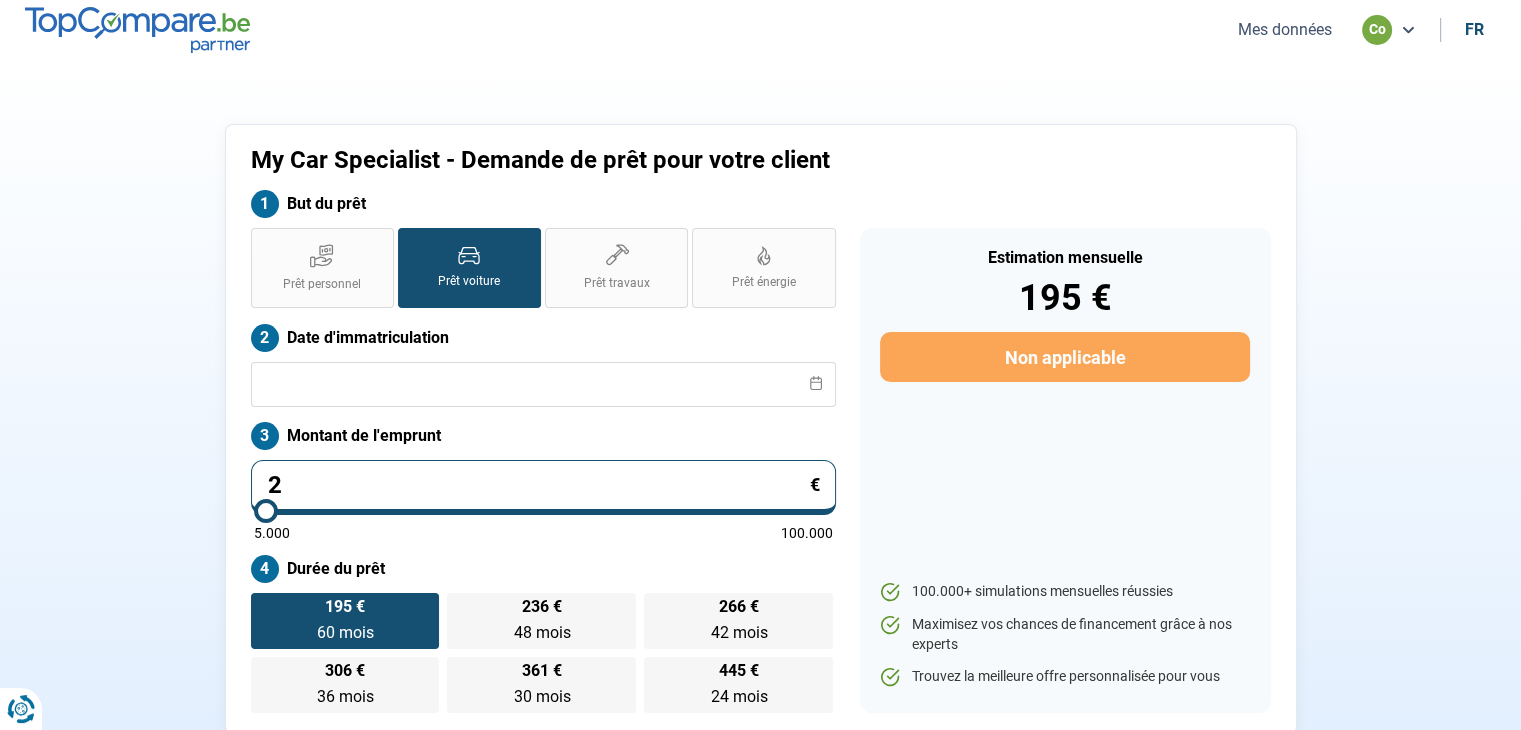 type on "5000" 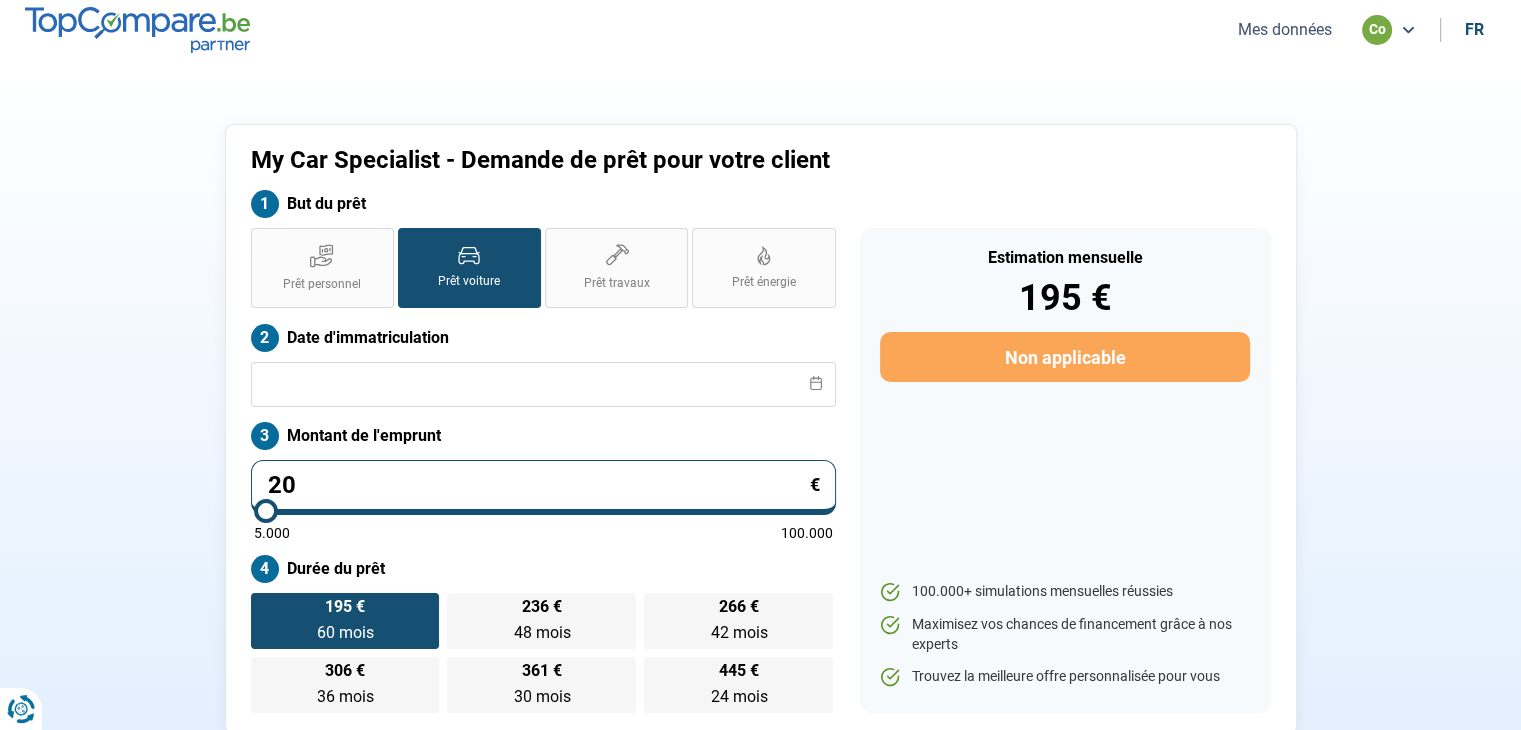 type on "209" 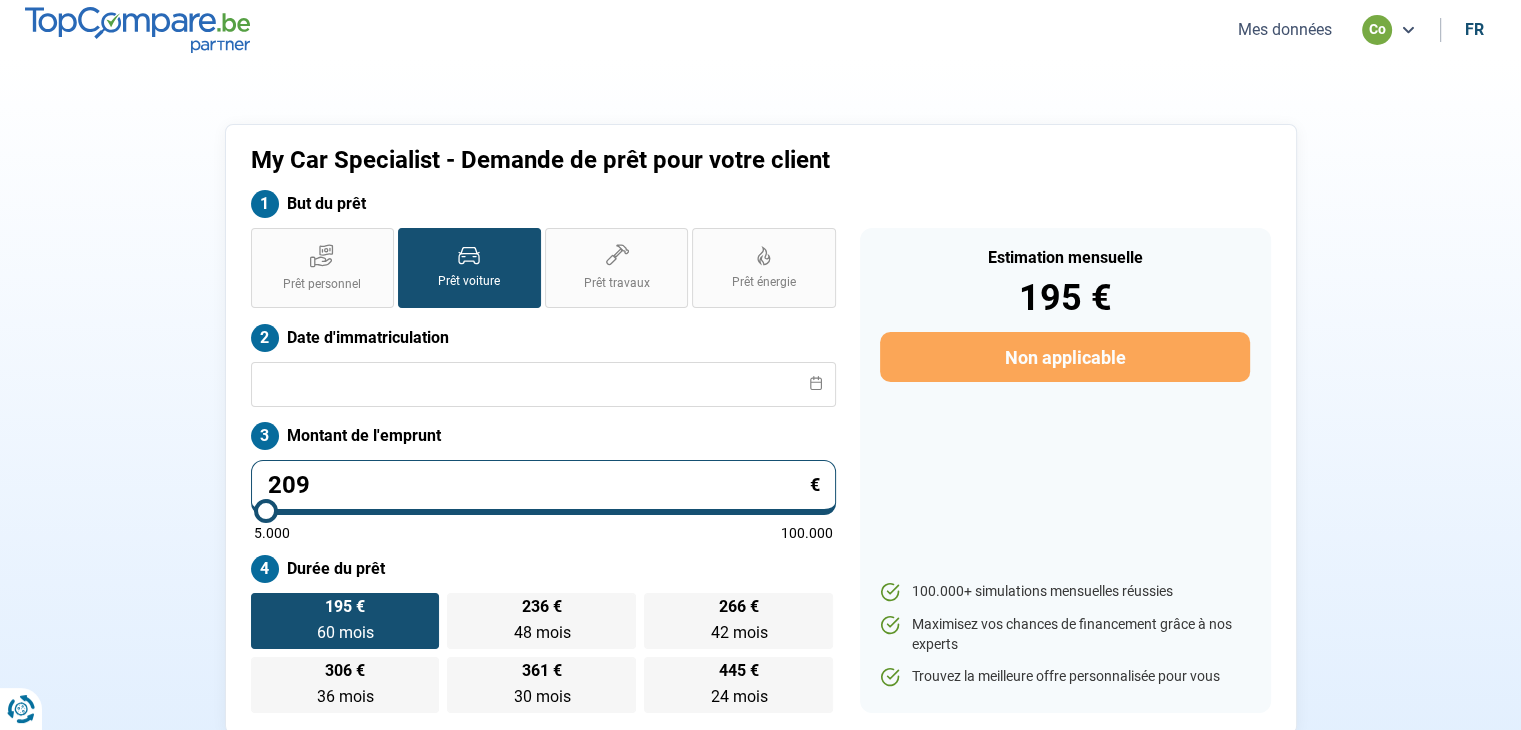 type on "2.099" 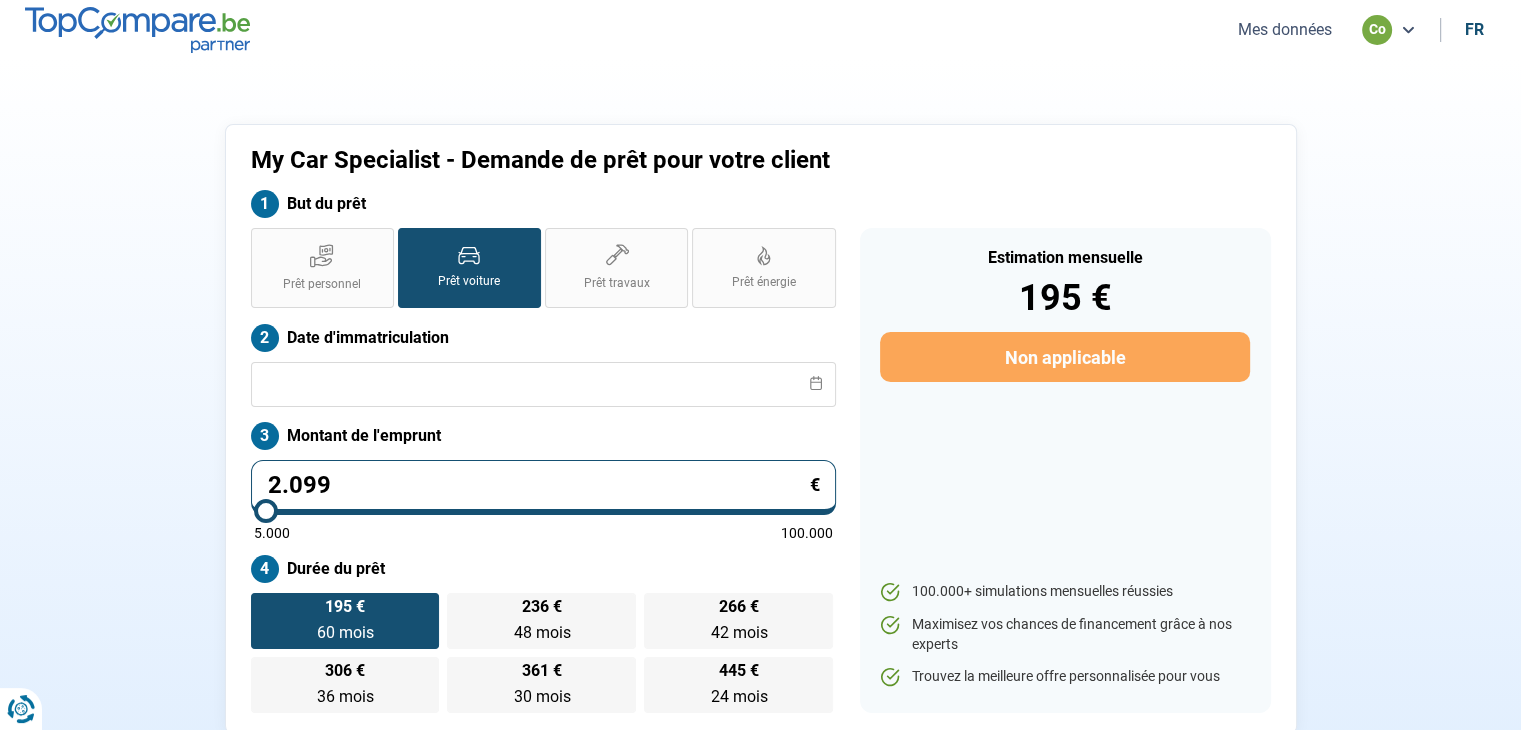 type on "20.990" 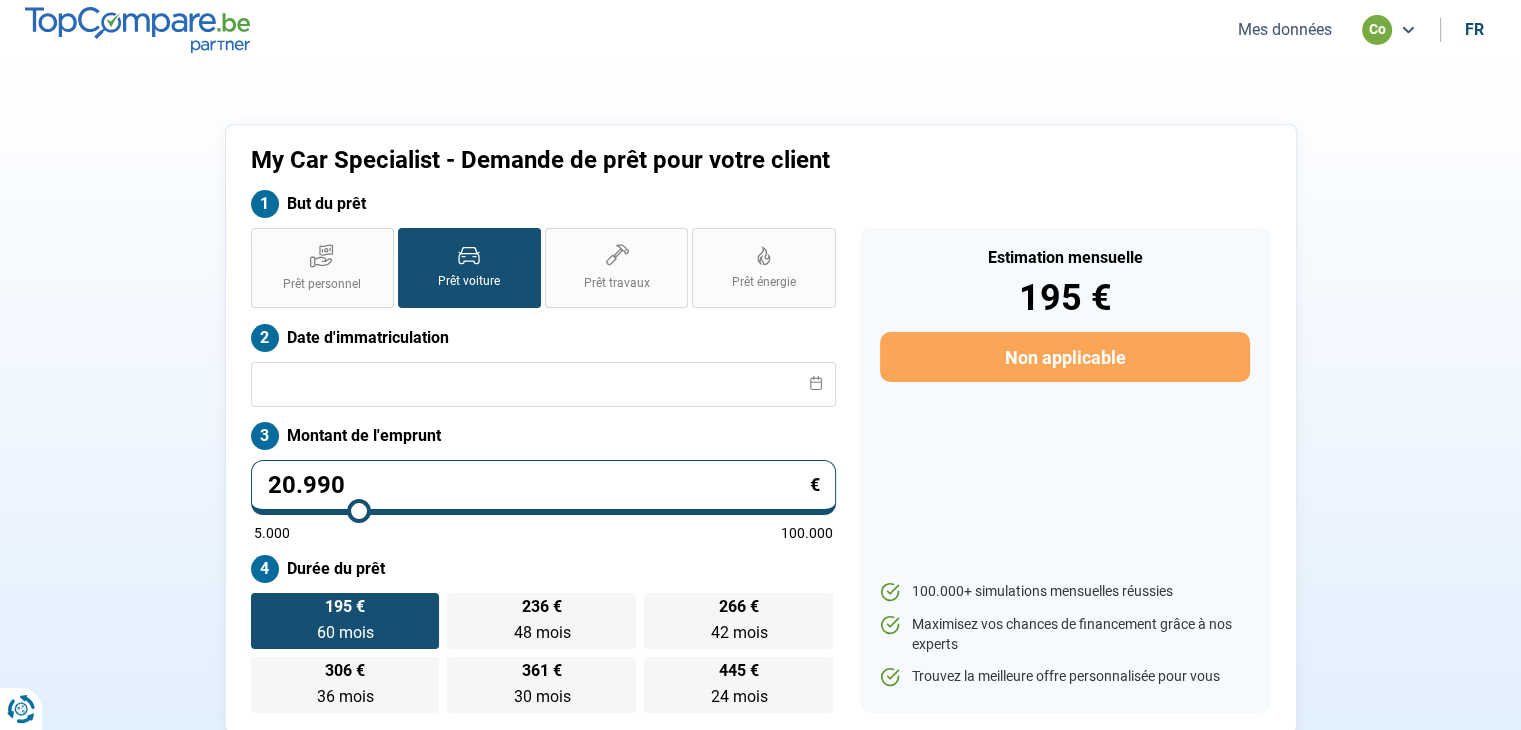 type on "21000" 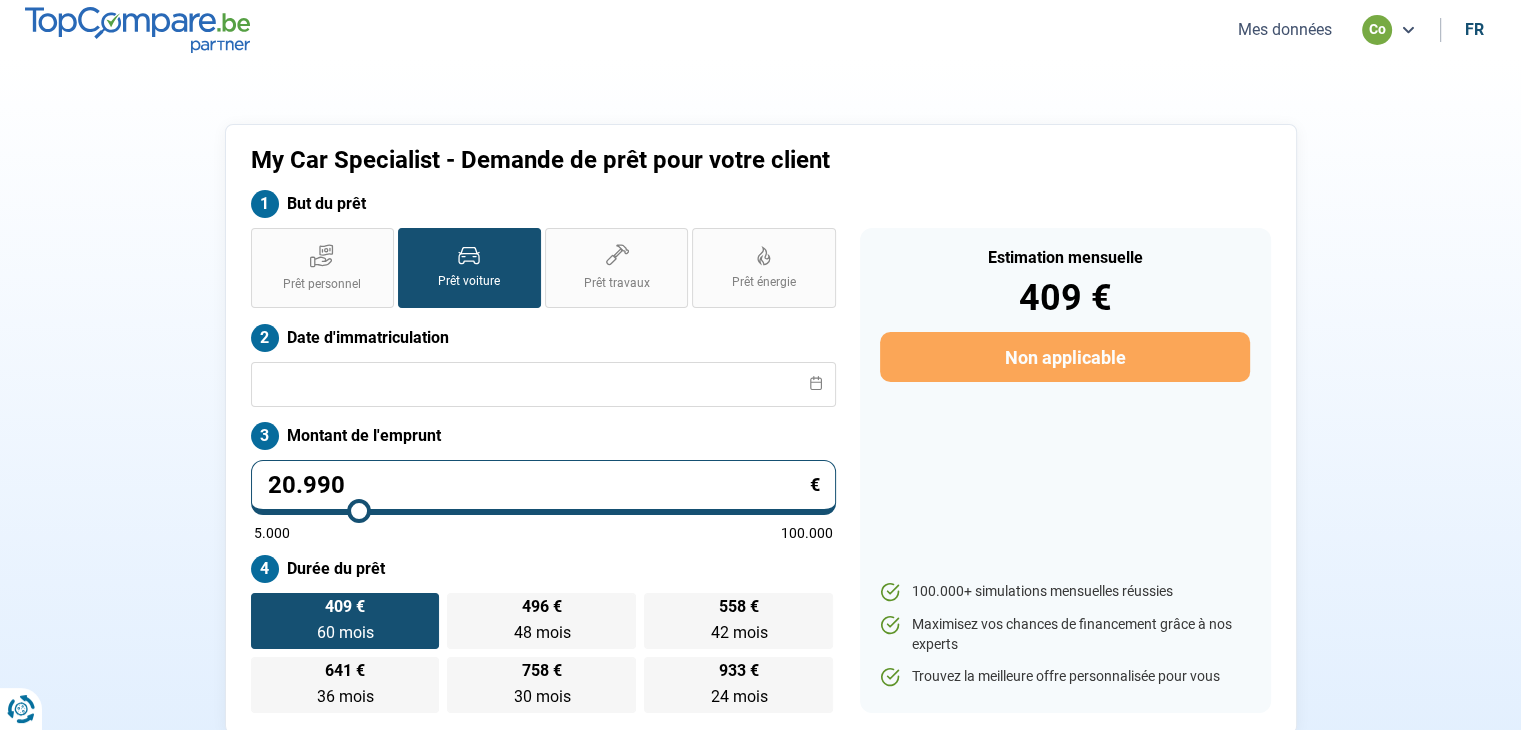 type on "20.990" 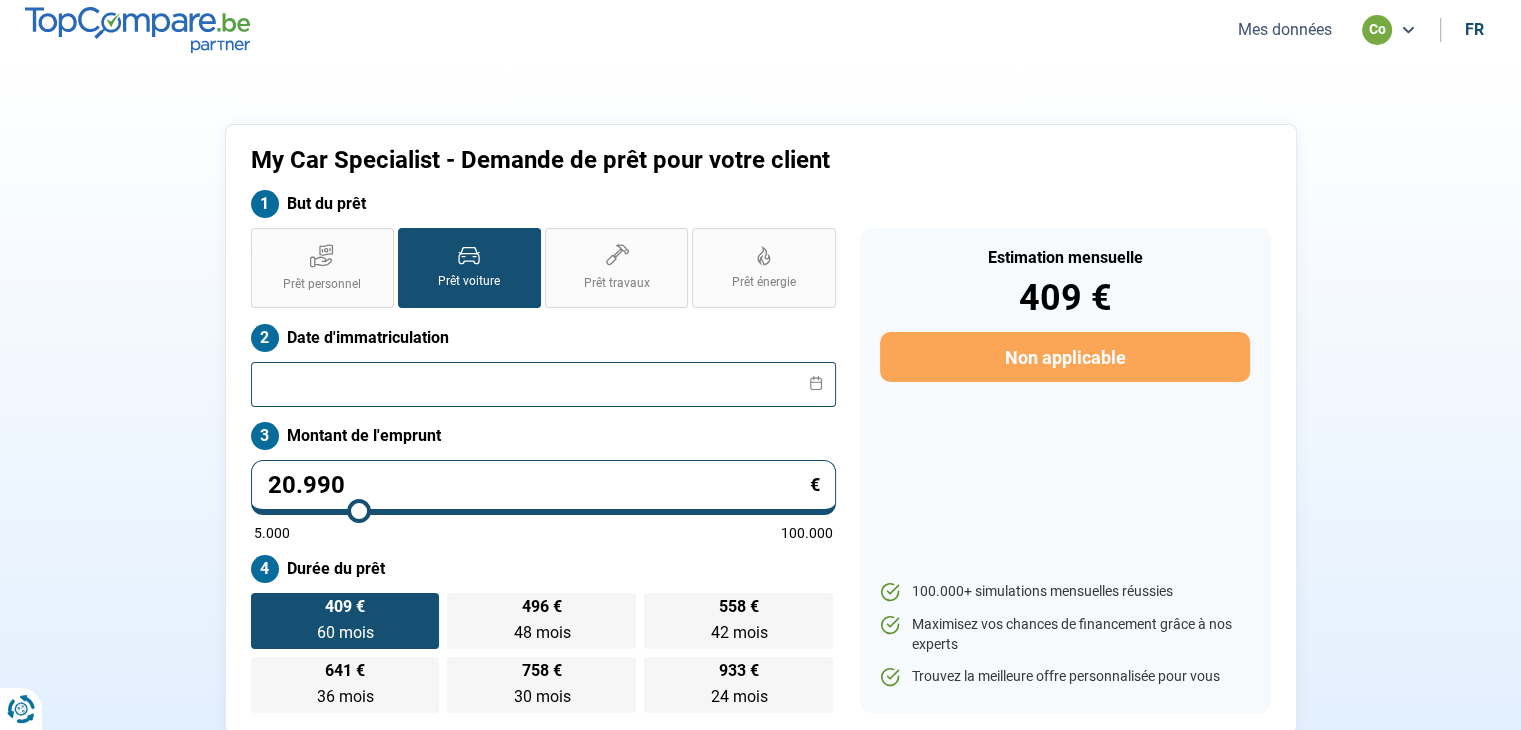 click at bounding box center (543, 384) 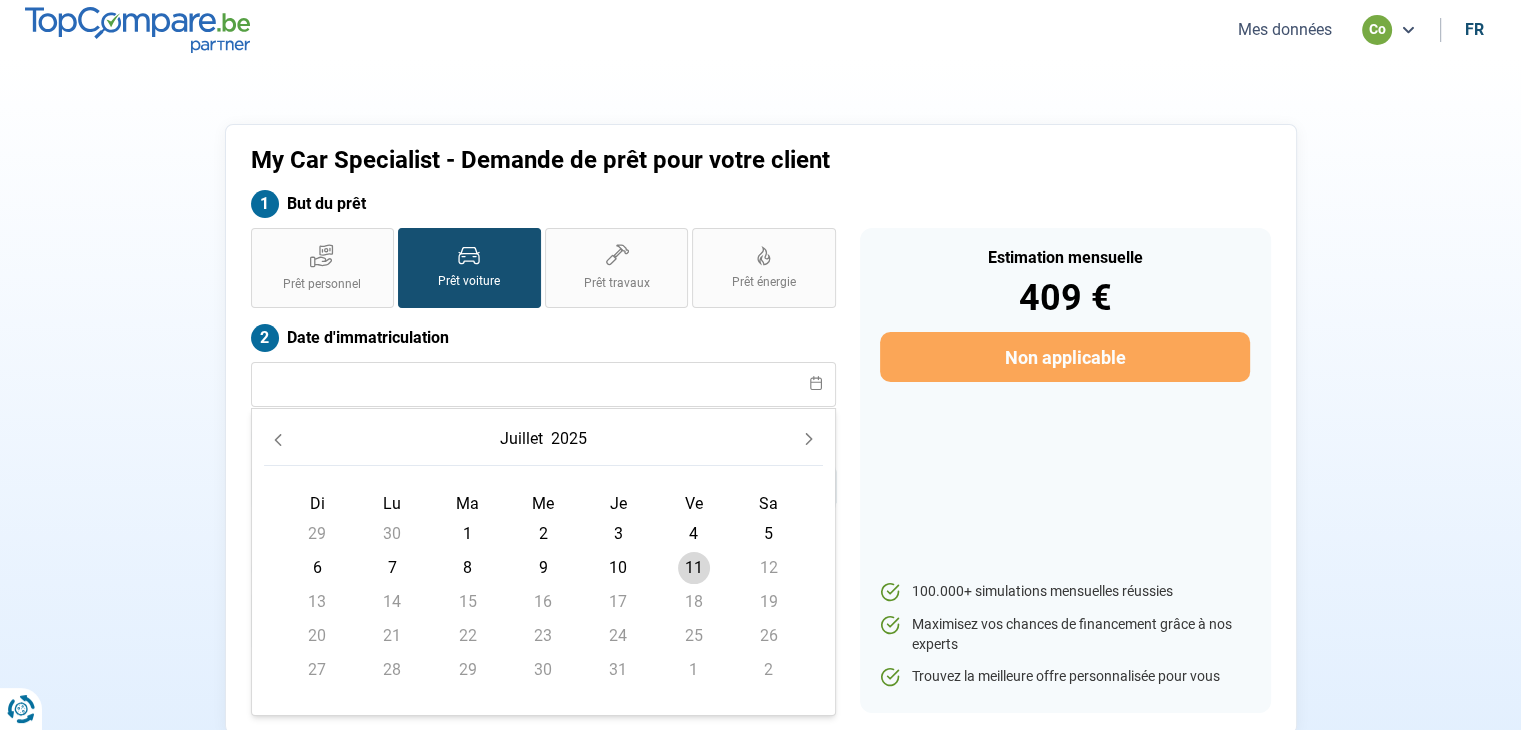 click 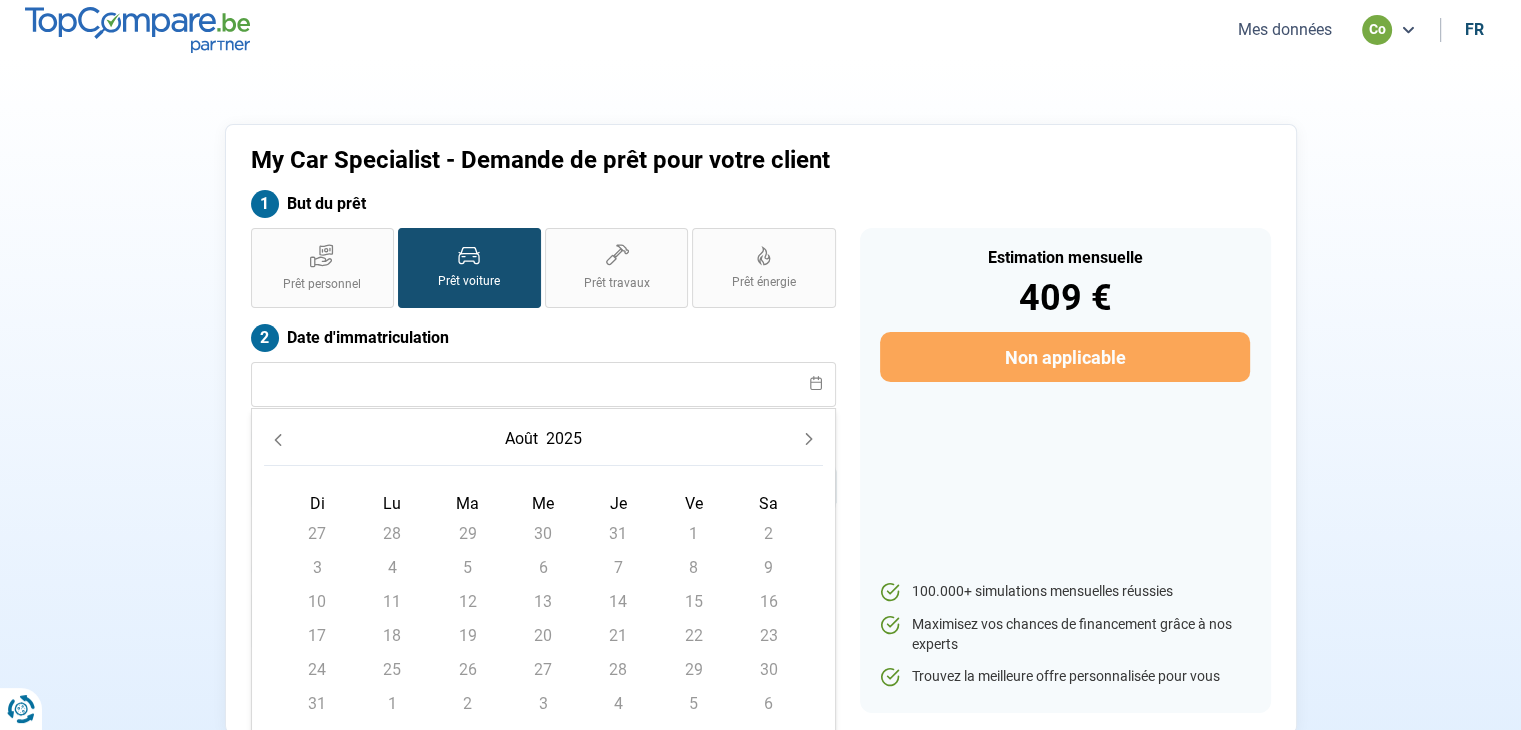 click 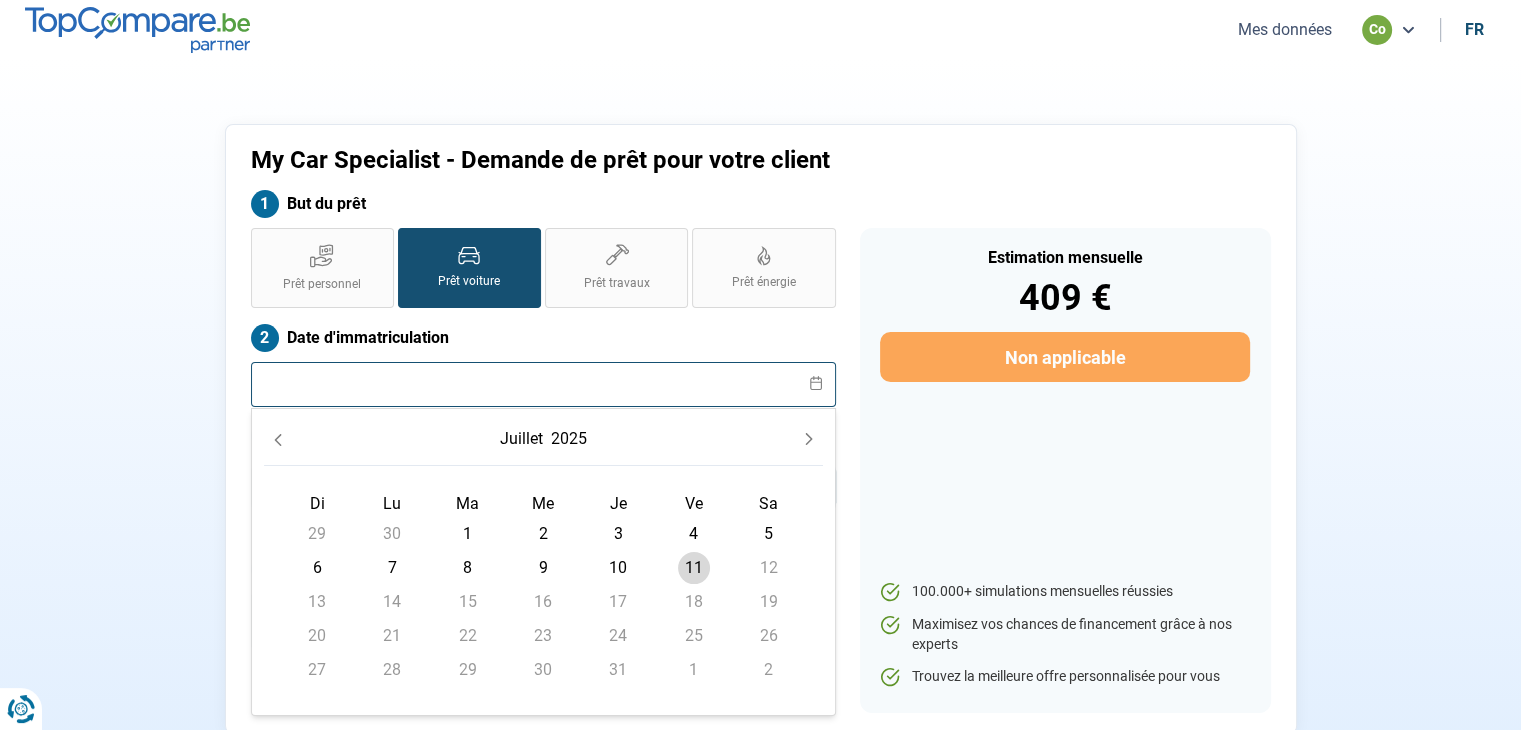 click at bounding box center (543, 384) 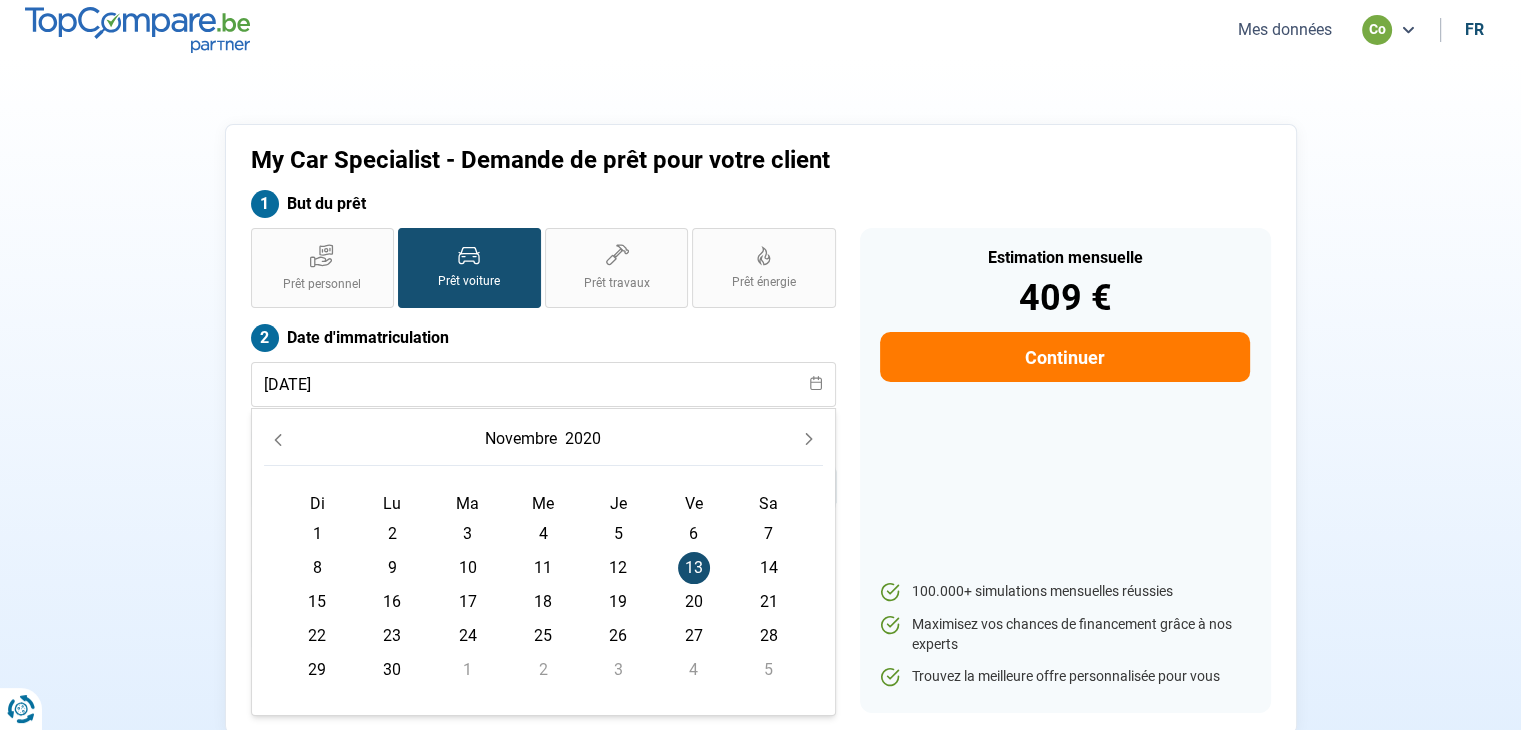 click on "Date d'immatriculation" at bounding box center (543, 338) 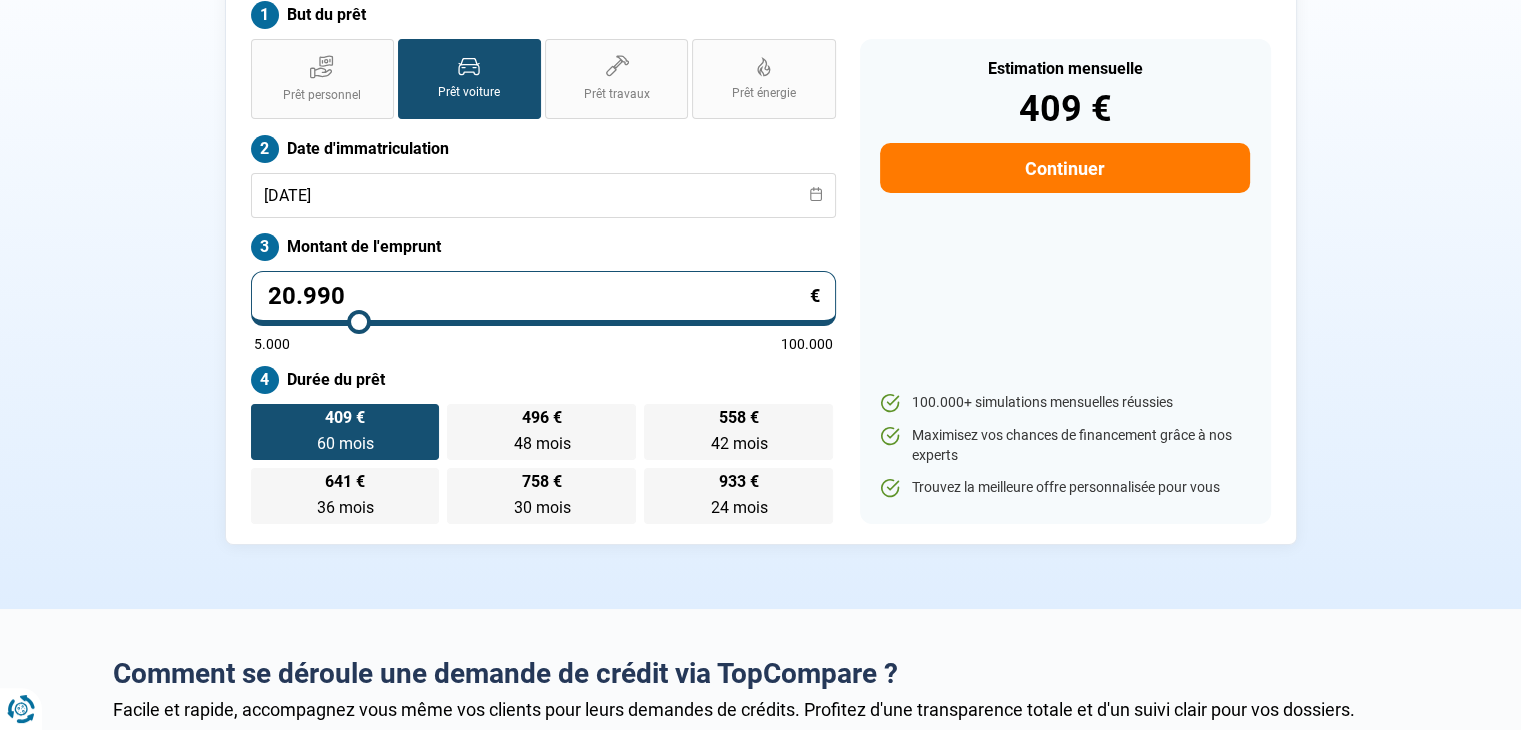 scroll, scrollTop: 200, scrollLeft: 0, axis: vertical 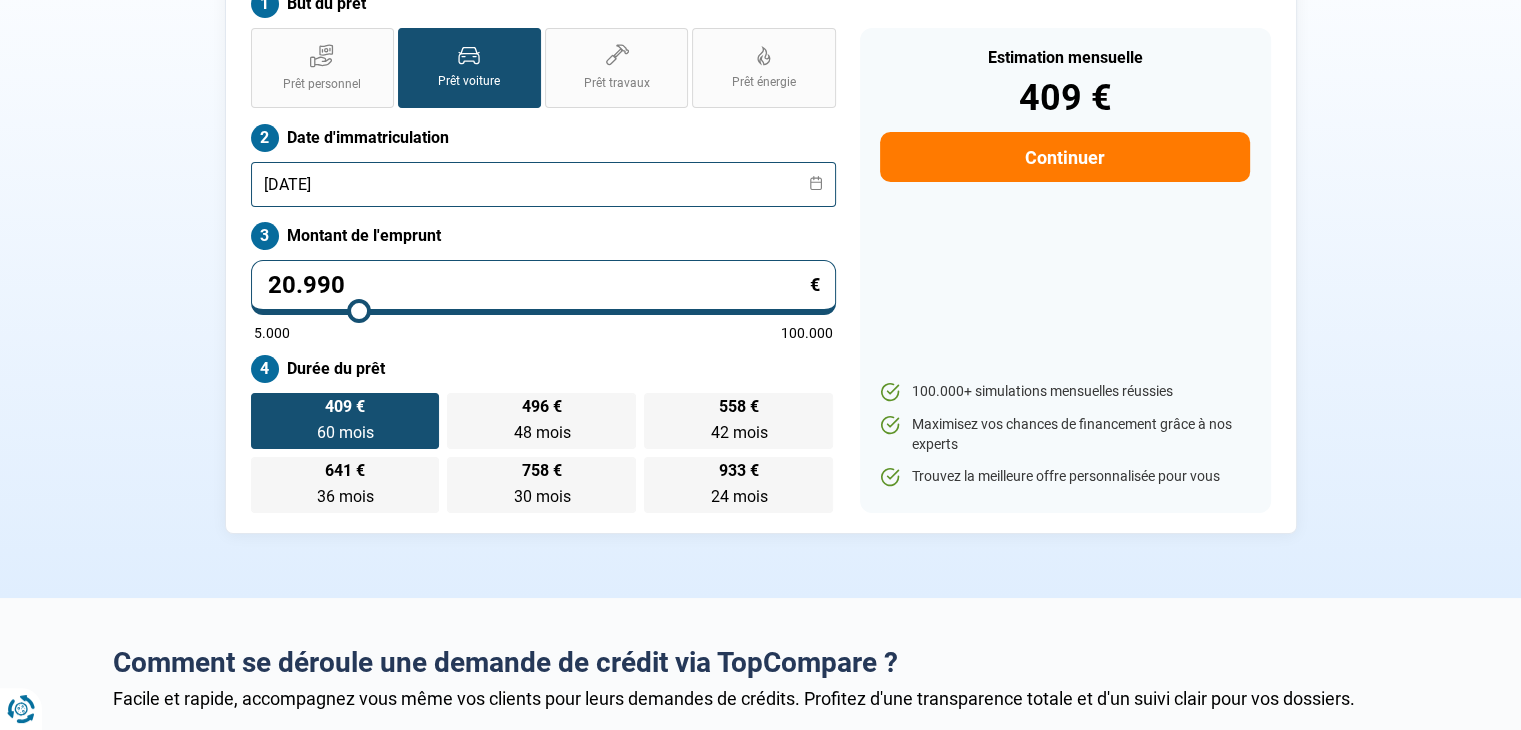 click on "[DATE]" at bounding box center [543, 184] 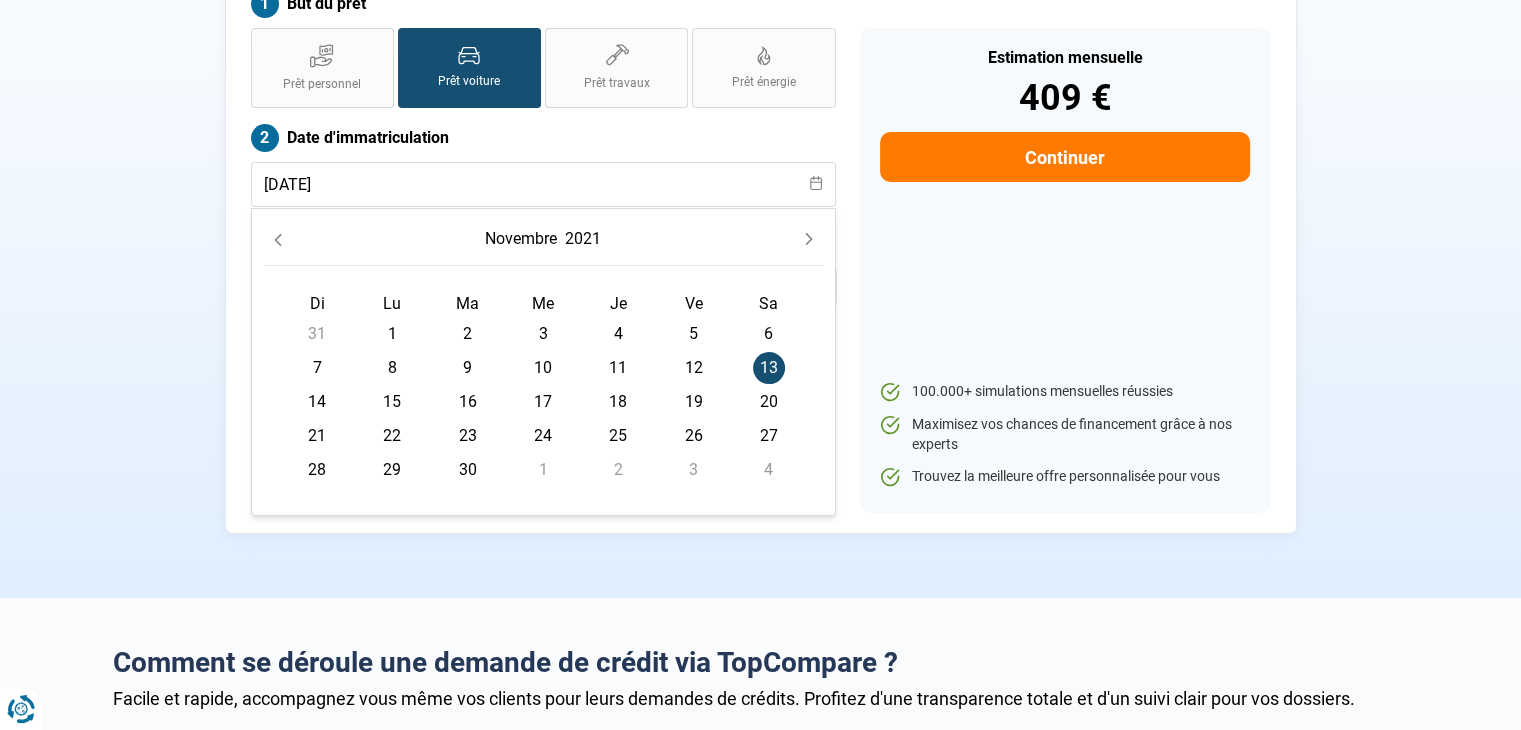 click on "My Car Specialist  - Demande de prêt pour votre client But du prêt Prêt personnel Prêt voiture Prêt travaux Prêt énergie Prêt voiture Date d'immatriculation [DATE] [DATE] Di Lu Ma Me Je Ve Sa 31 1 2 3 4 5 6 7 8 9 10 11 12 13 13 14 15 16 17 18 19 20 21 22 23 24 25 26 27 28 29 30 1 2 3 4 Montant de l'emprunt 20.990 € 5.000 100.000 Durée du prêt 409 € 60 mois 60 mois 496 € 48 mois 48 mois 558 € 42 mois 42 mois 641 € 36 mois 36 mois 758 € 30 mois 30 mois 933 € 24 mois 24 mois Estimation mensuelle 409 € Continuer 100.000+ simulations mensuelles réussies Maximisez vos chances de financement grâce à nos experts  Trouvez la meilleure offre personnalisée pour vous Trouvez la meilleure offre personnalisée" at bounding box center (761, 229) 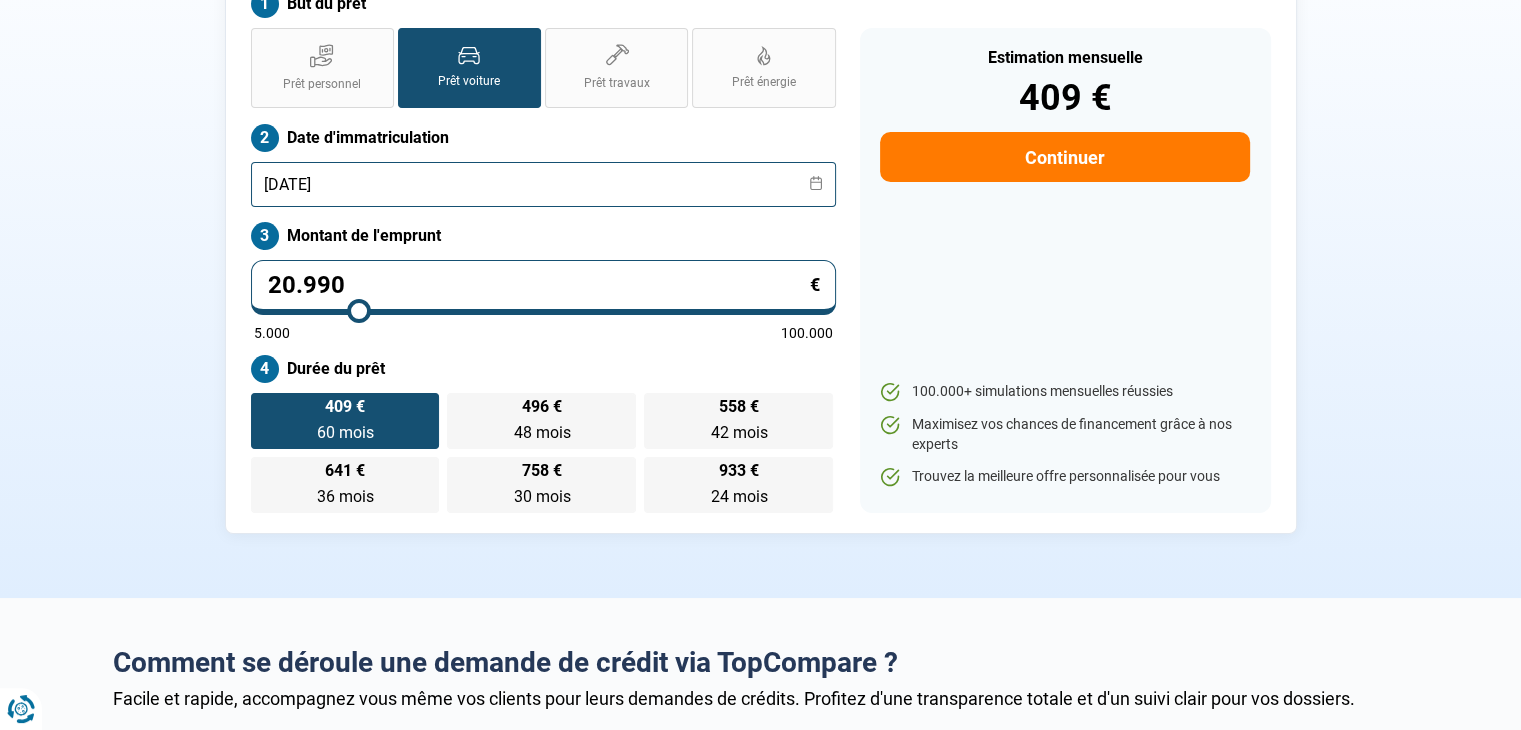 click on "[DATE]" at bounding box center (543, 184) 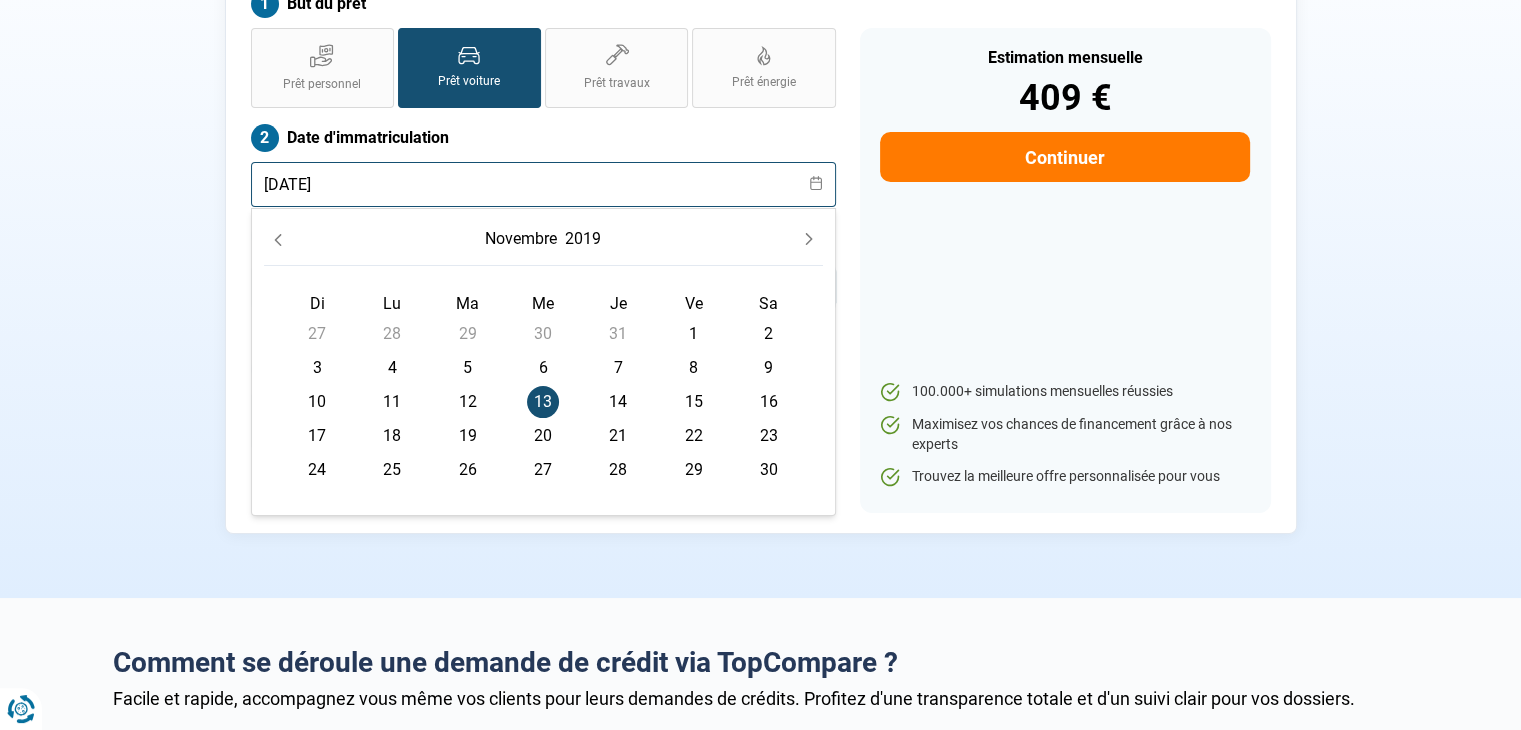 type on "[DATE]" 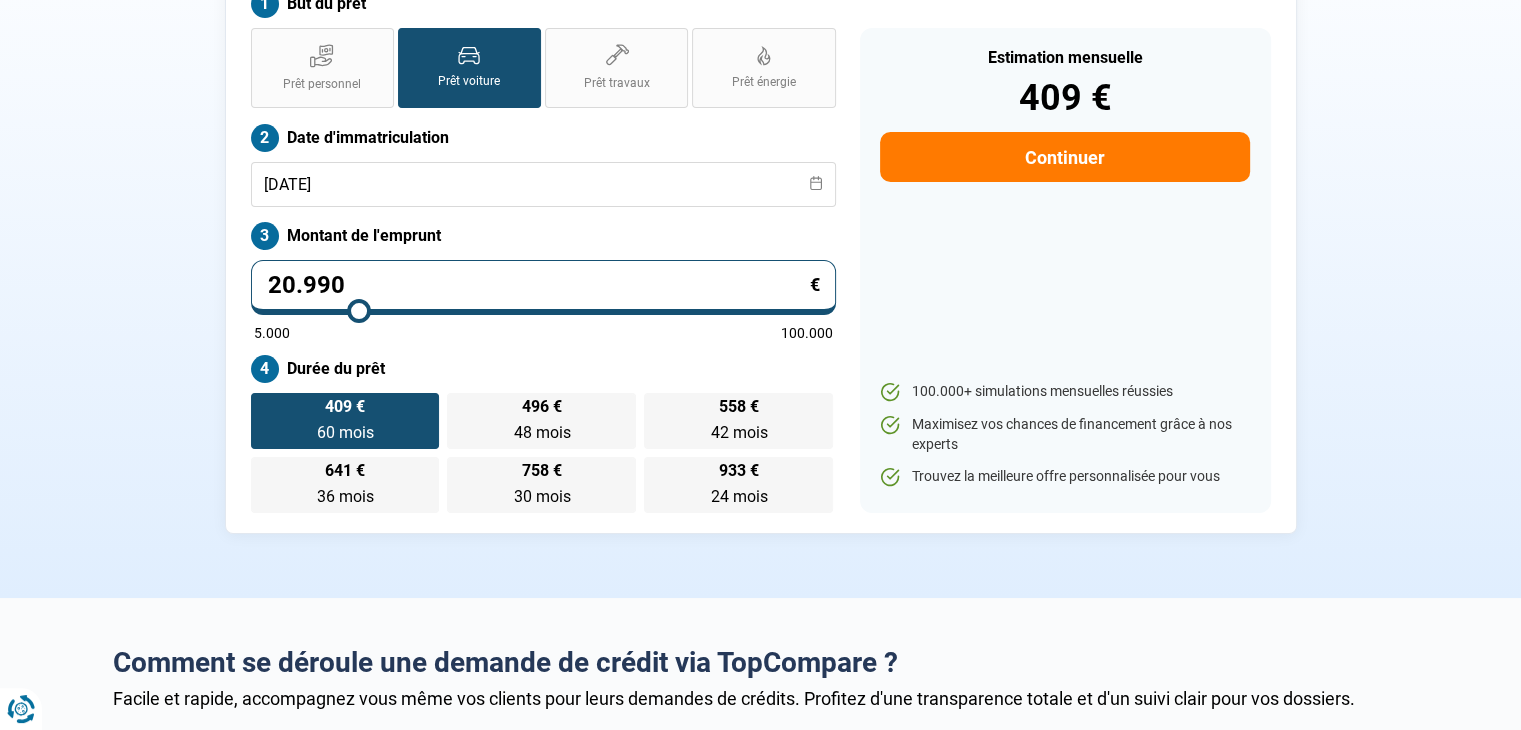 click on "My Car Specialist  - Demande de prêt pour votre client But du prêt Prêt personnel Prêt voiture Prêt travaux Prêt énergie Prêt voiture Date d'immatriculation [DATE] Montant de l'emprunt 20.990 € 5.000 100.000 Durée du prêt 409 € 60 mois 60 mois 496 € 48 mois 48 mois 558 € 42 mois 42 mois 641 € 36 mois 36 mois 758 € 30 mois 30 mois 933 € 24 mois 24 mois Estimation mensuelle 409 € Continuer 100.000+ simulations mensuelles réussies Maximisez vos chances de financement grâce à nos experts  Trouvez la meilleure offre personnalisée pour vous Trouvez la meilleure offre personnalisée" at bounding box center [761, 229] 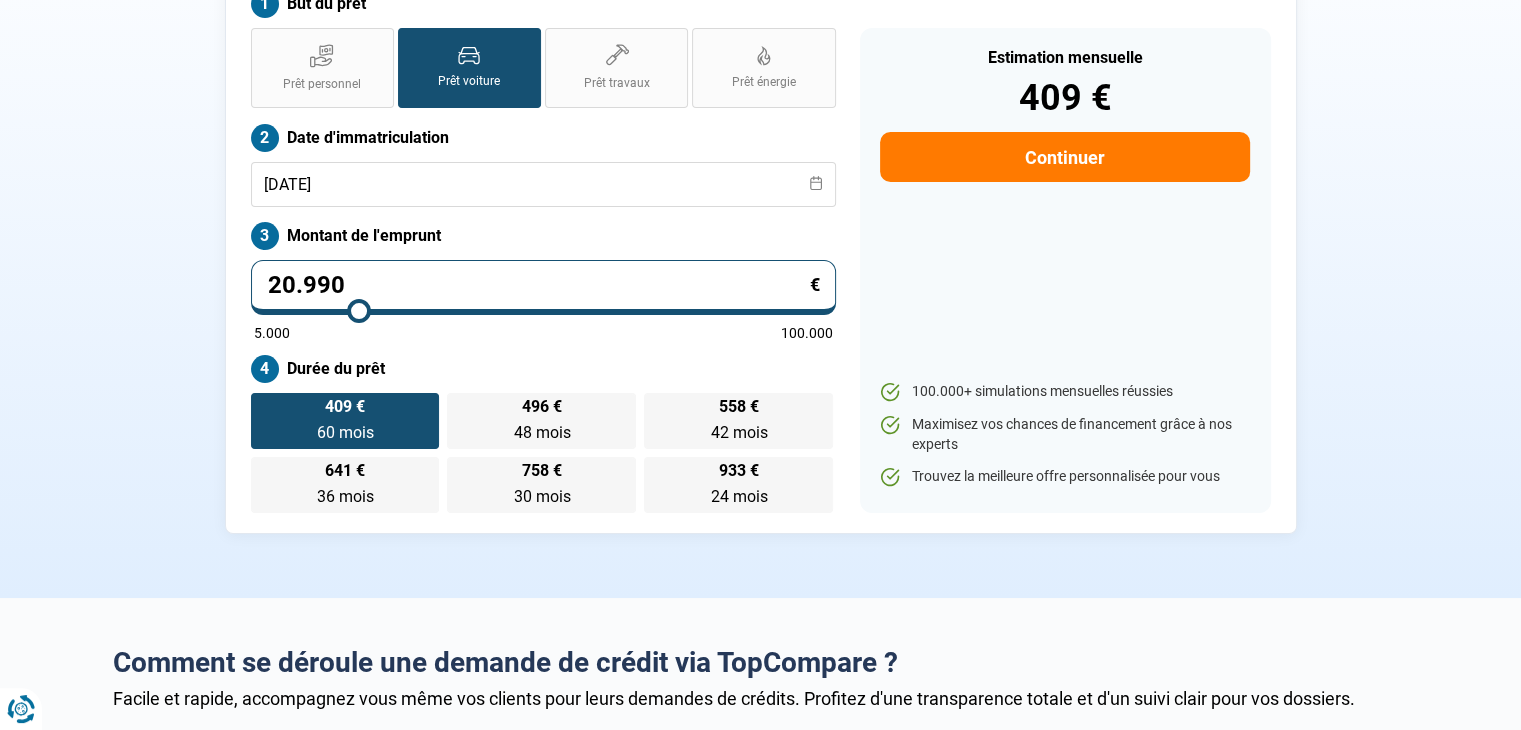 click on "Continuer" at bounding box center (1064, 157) 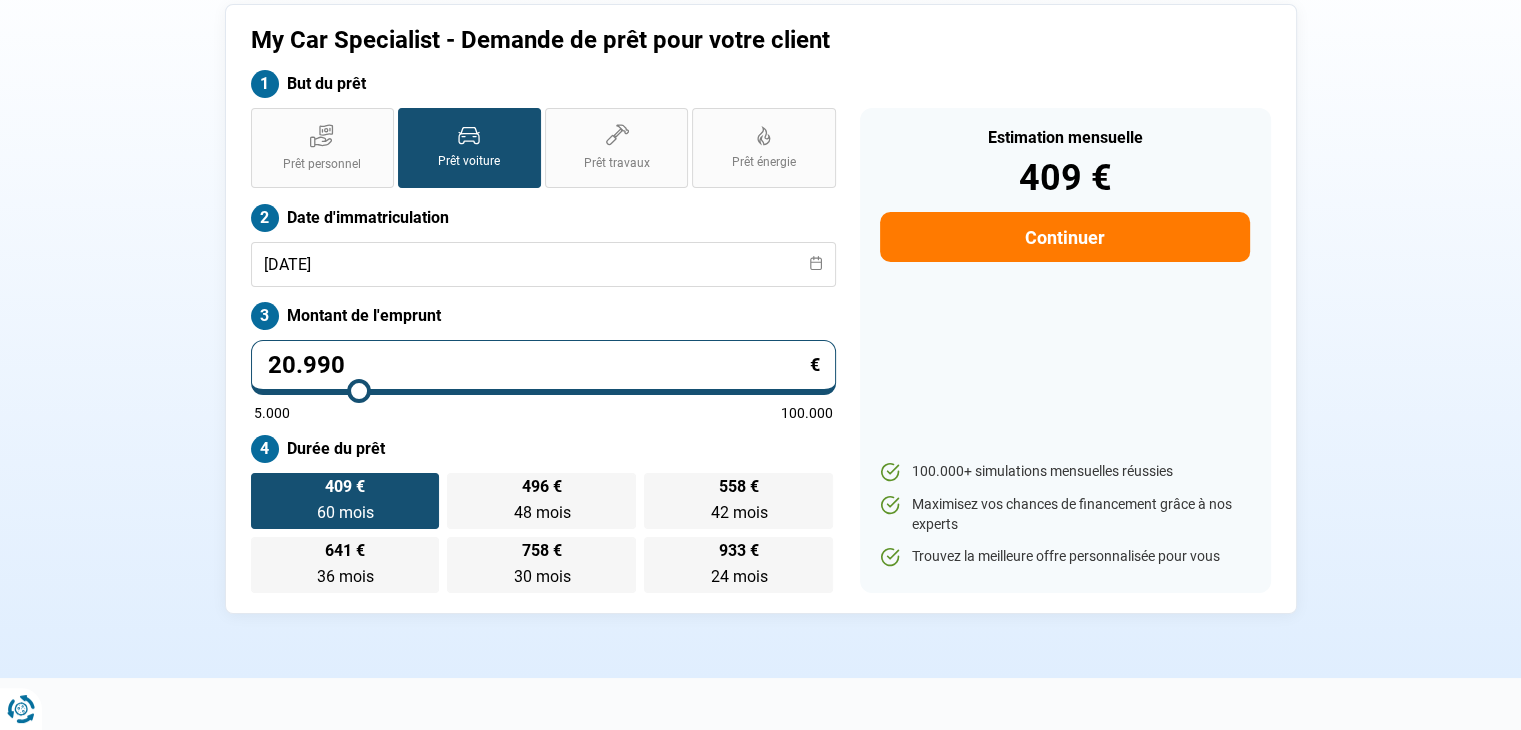 select on "32" 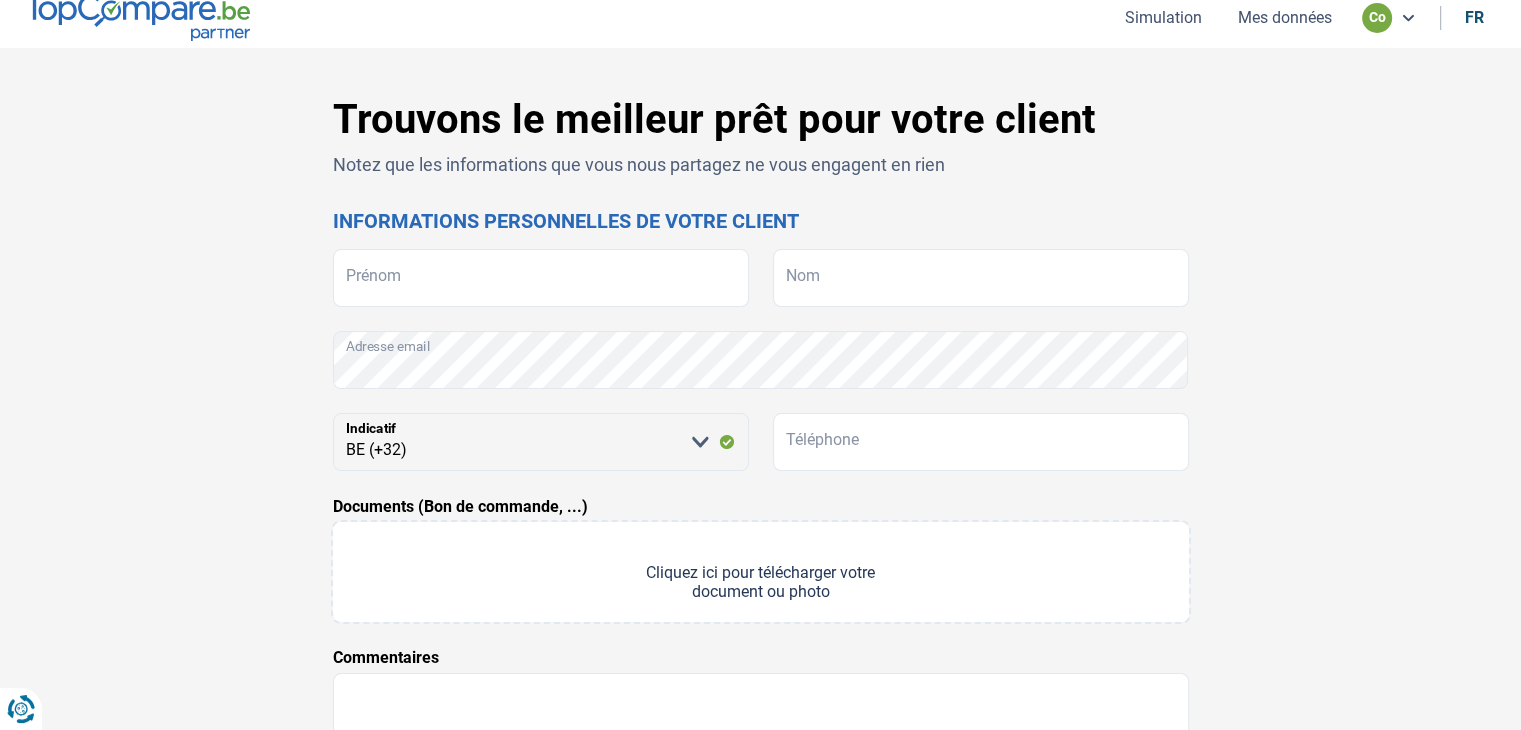 scroll, scrollTop: 0, scrollLeft: 0, axis: both 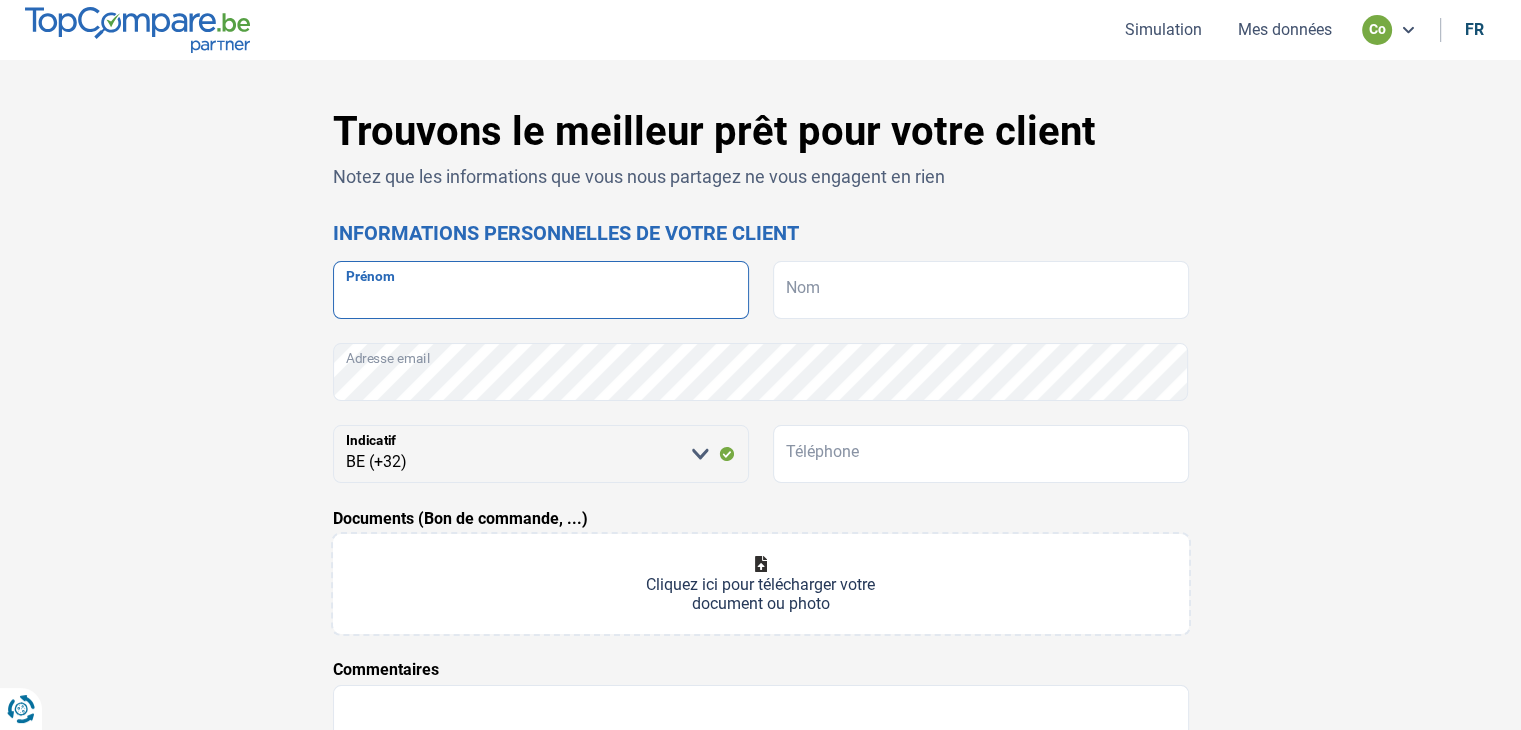 click on "Prénom" at bounding box center (541, 290) 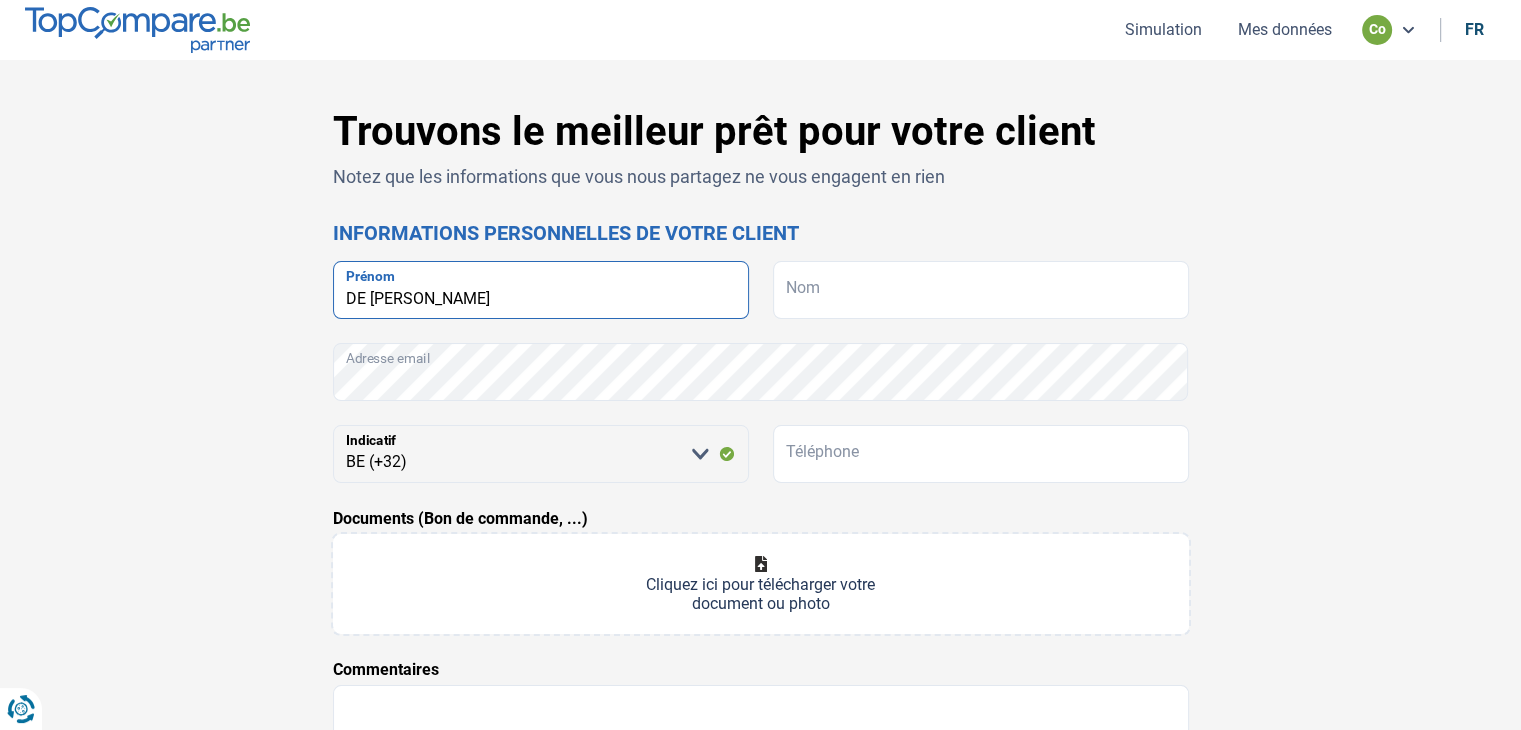 type on "DE [PERSON_NAME]" 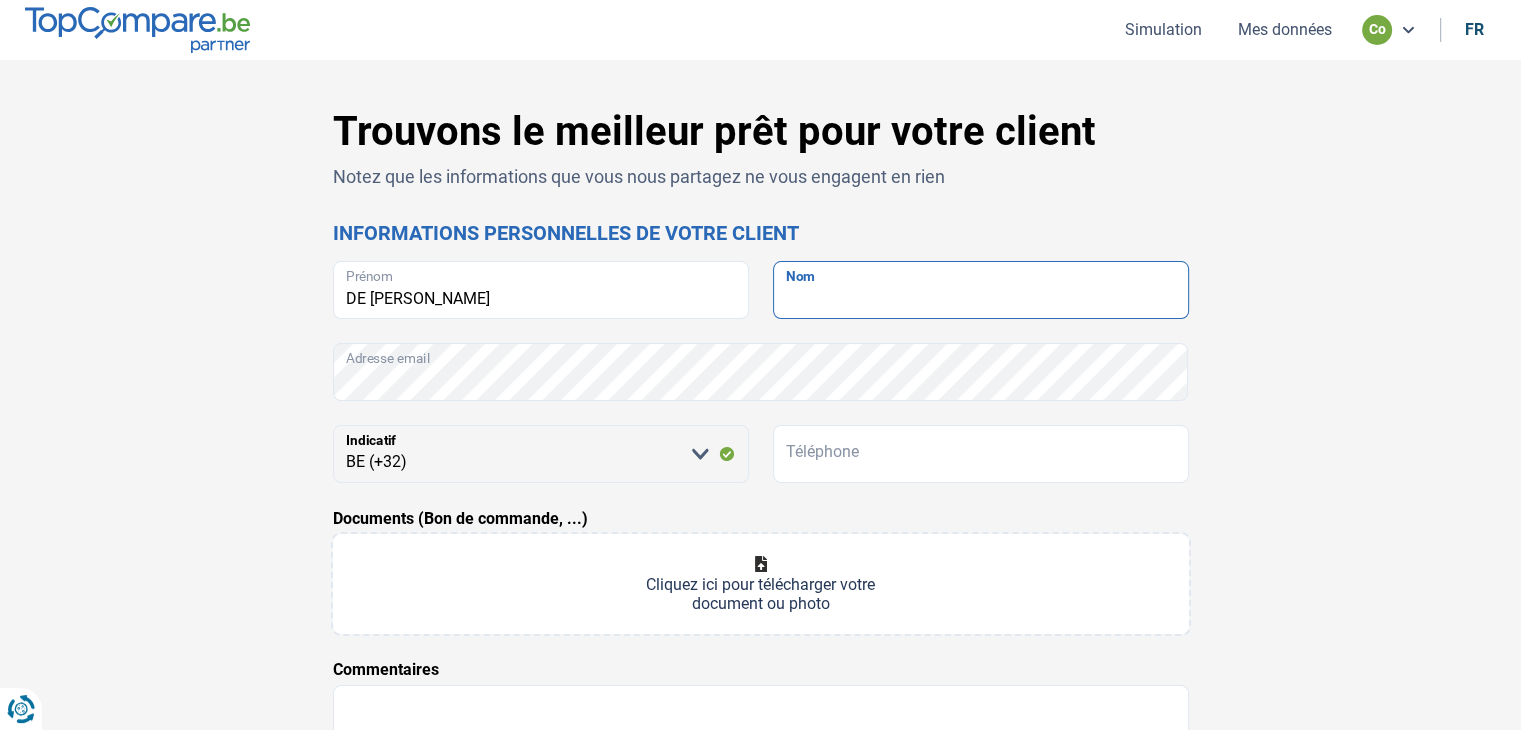 click on "Nom" at bounding box center (981, 290) 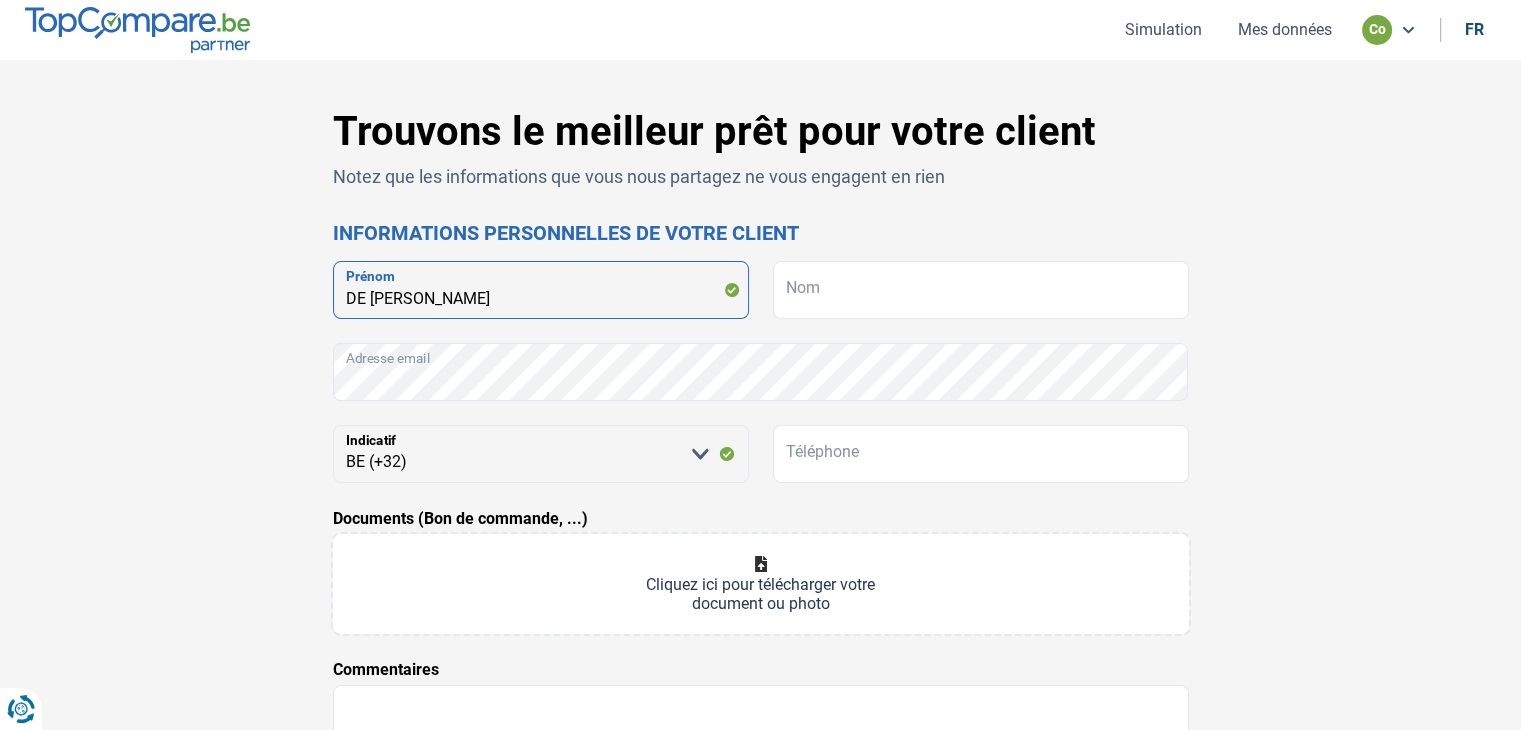 drag, startPoint x: 495, startPoint y: 309, endPoint x: 183, endPoint y: 333, distance: 312.92172 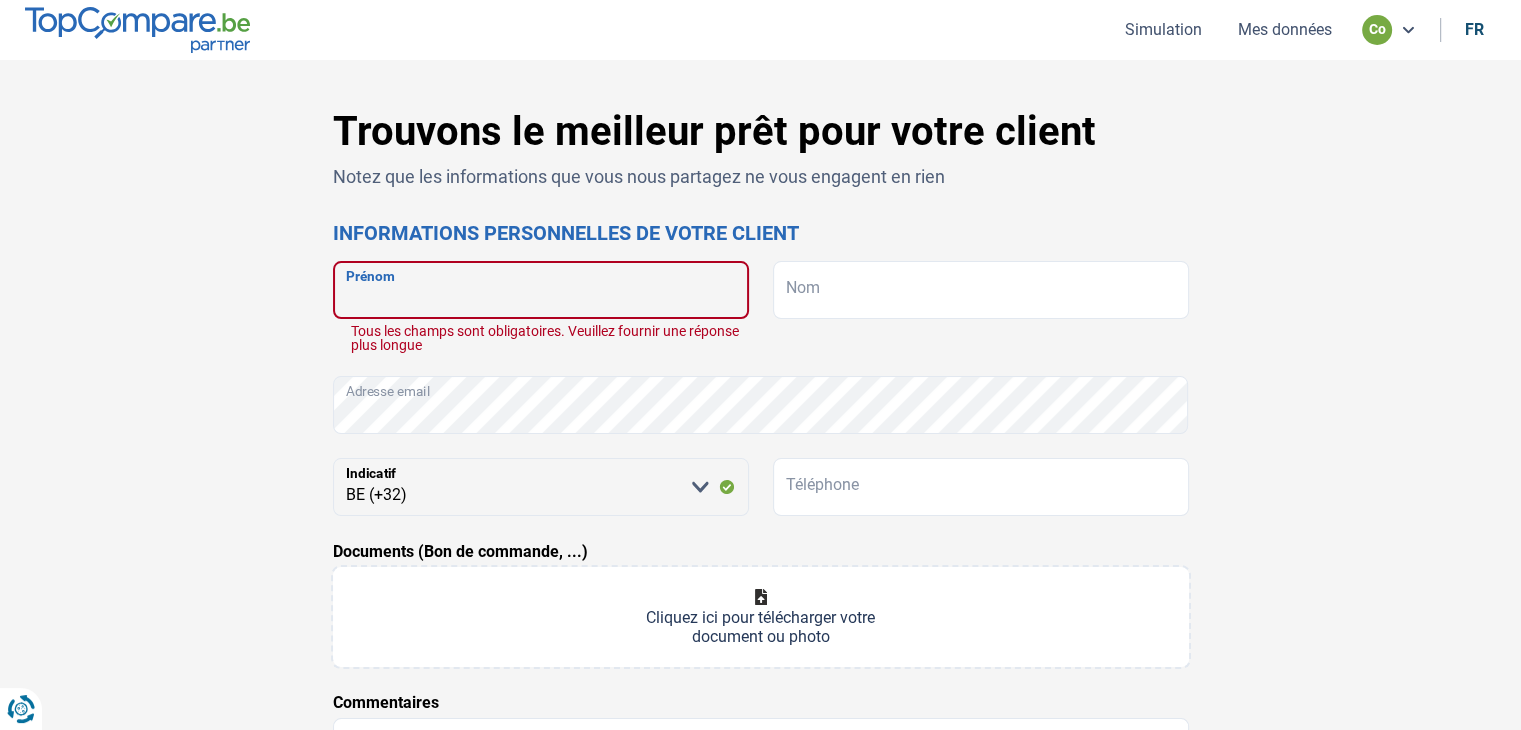 type 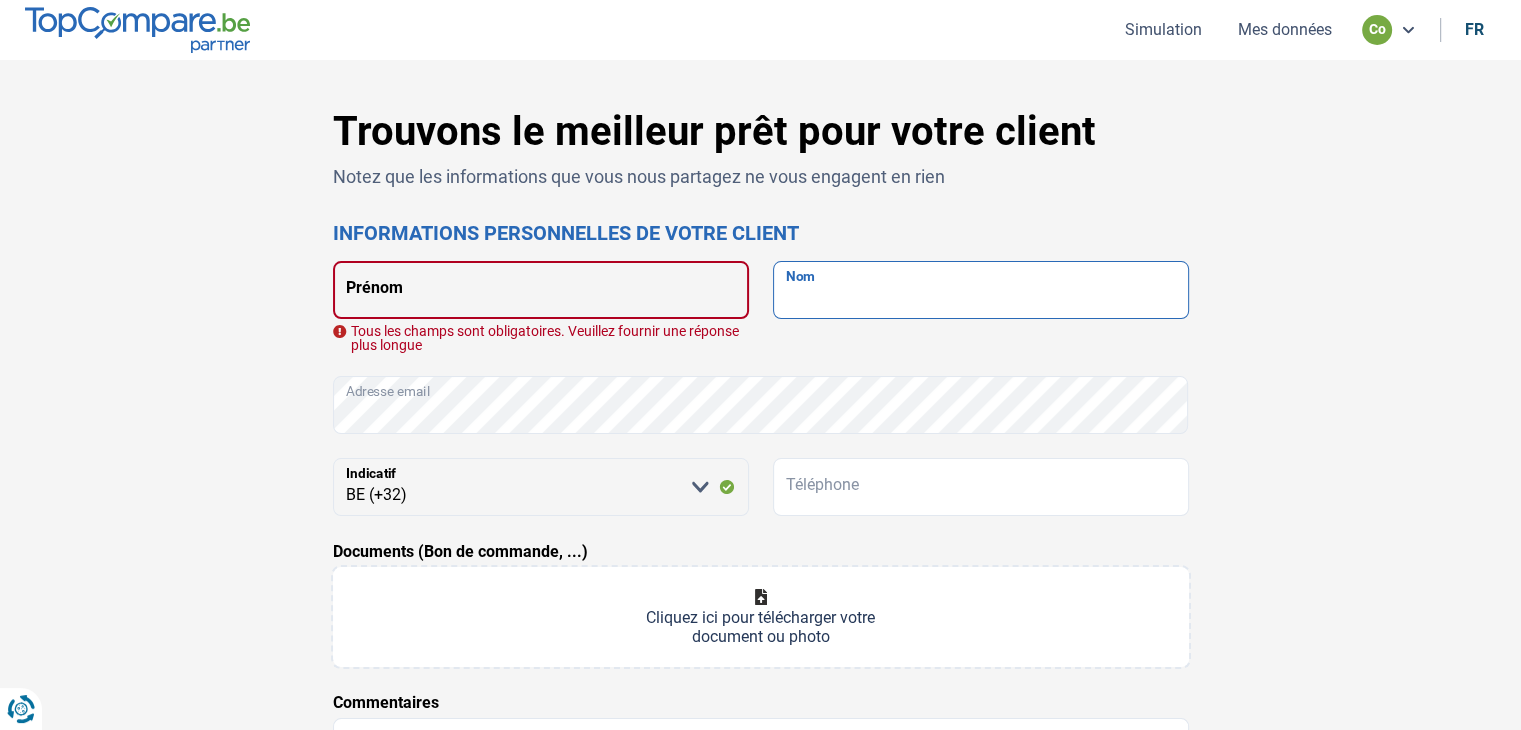 click on "Nom" at bounding box center (981, 290) 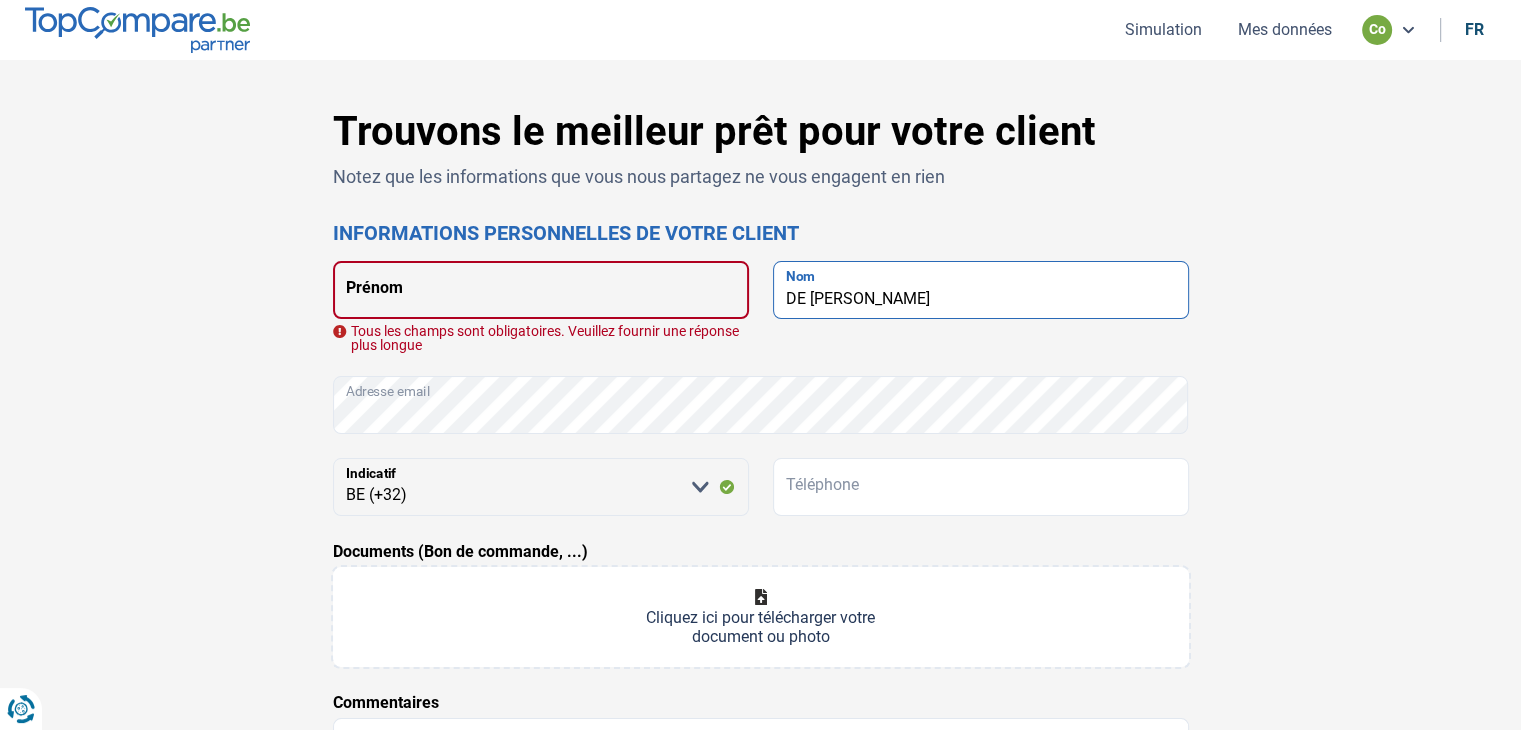 type on "DE [PERSON_NAME]" 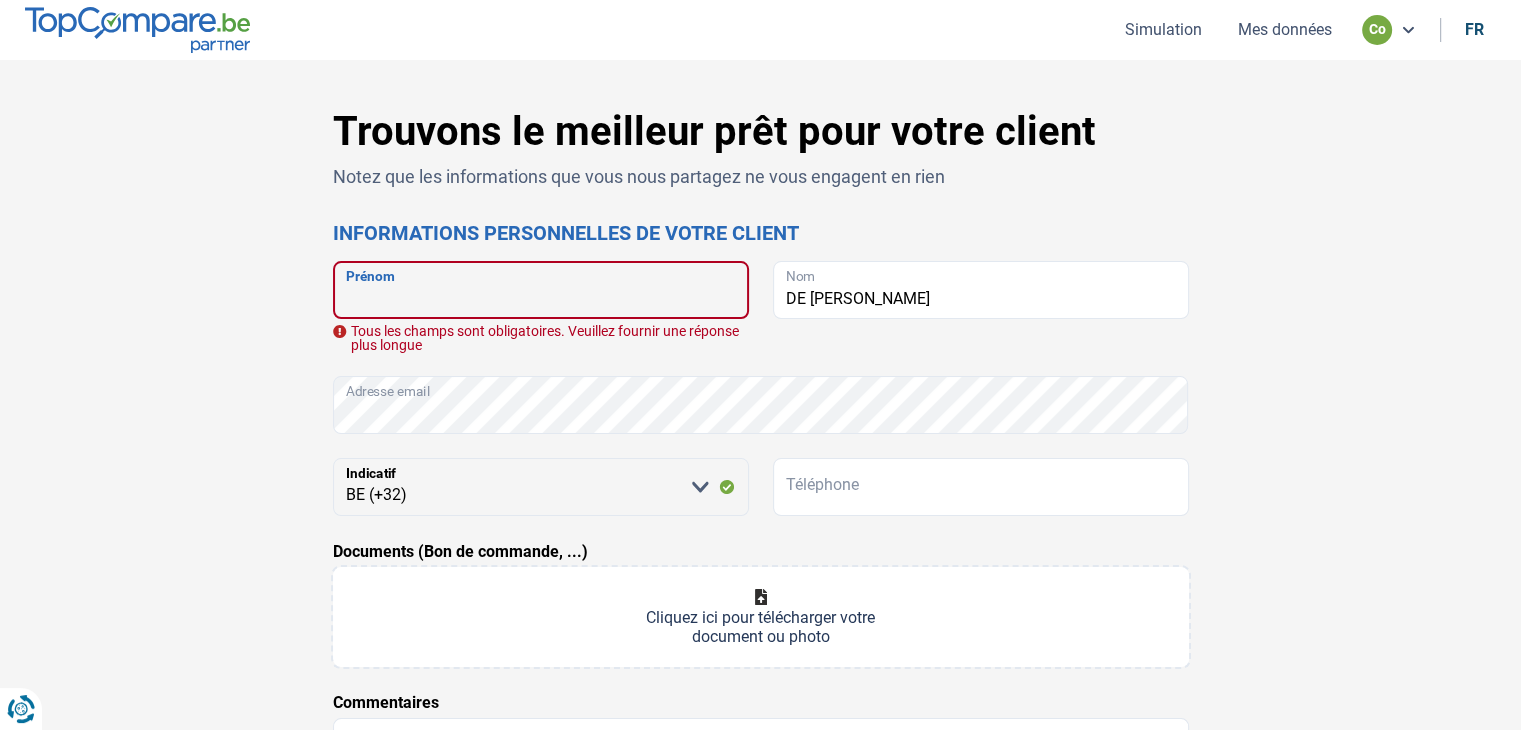 click on "Prénom" at bounding box center (541, 290) 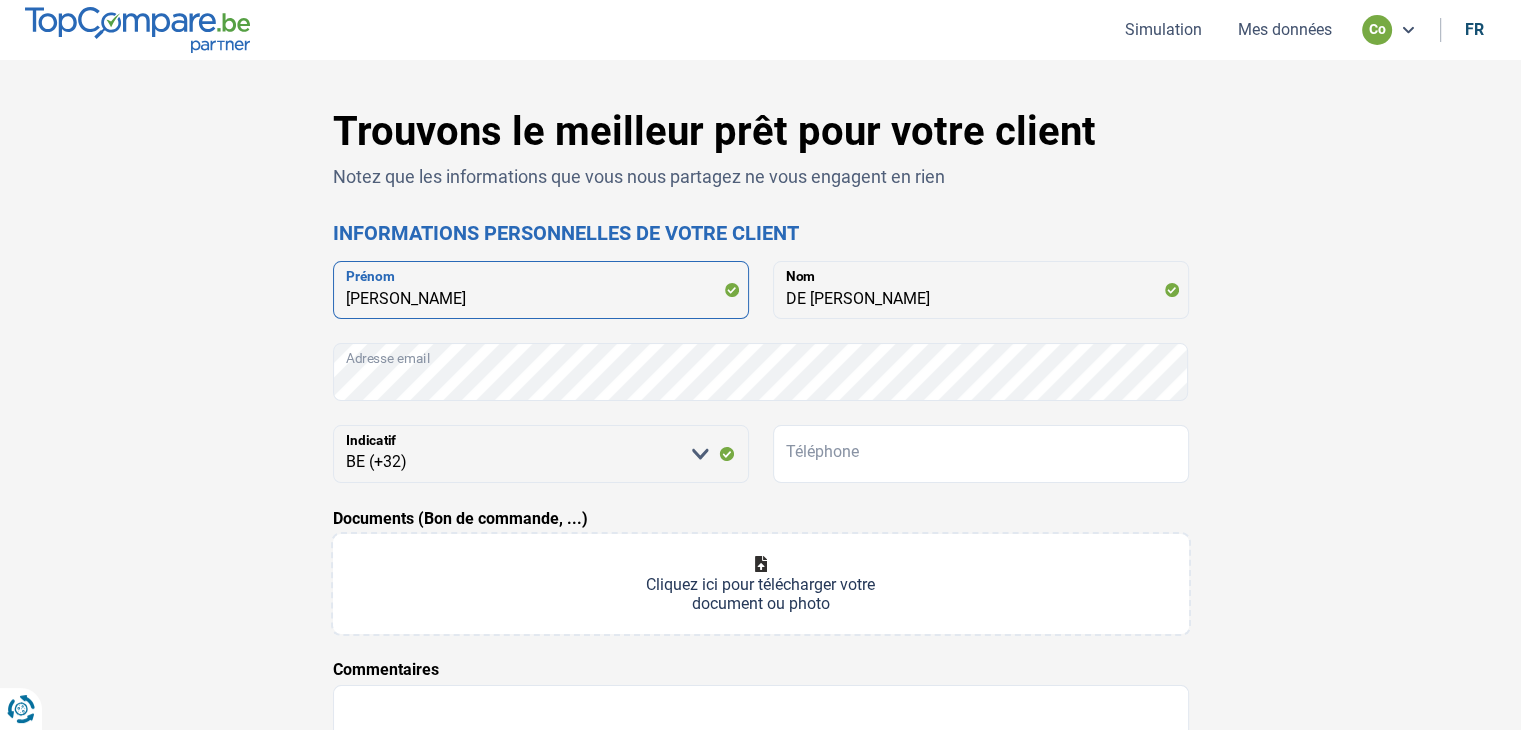 type on "[PERSON_NAME]" 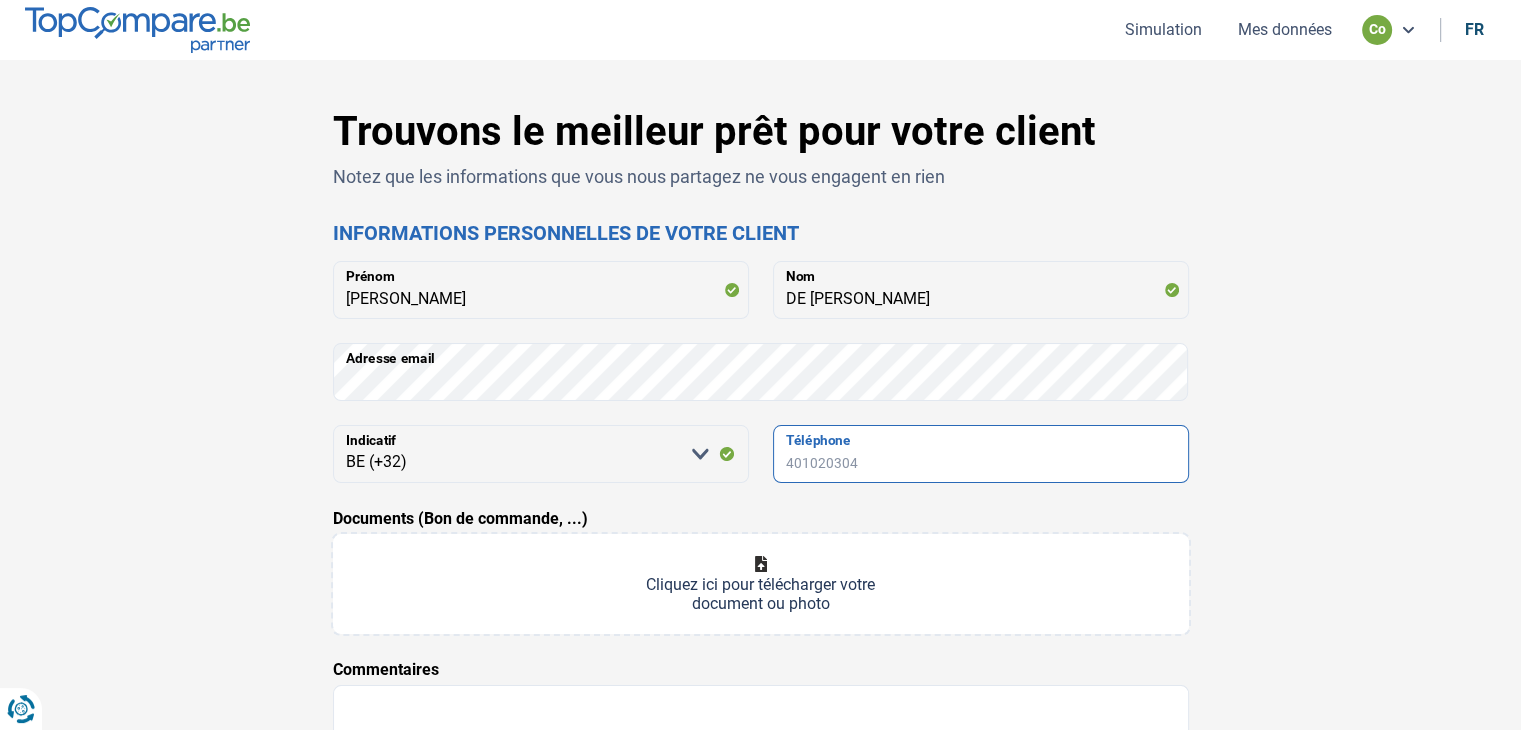 click on "Téléphone" at bounding box center (981, 454) 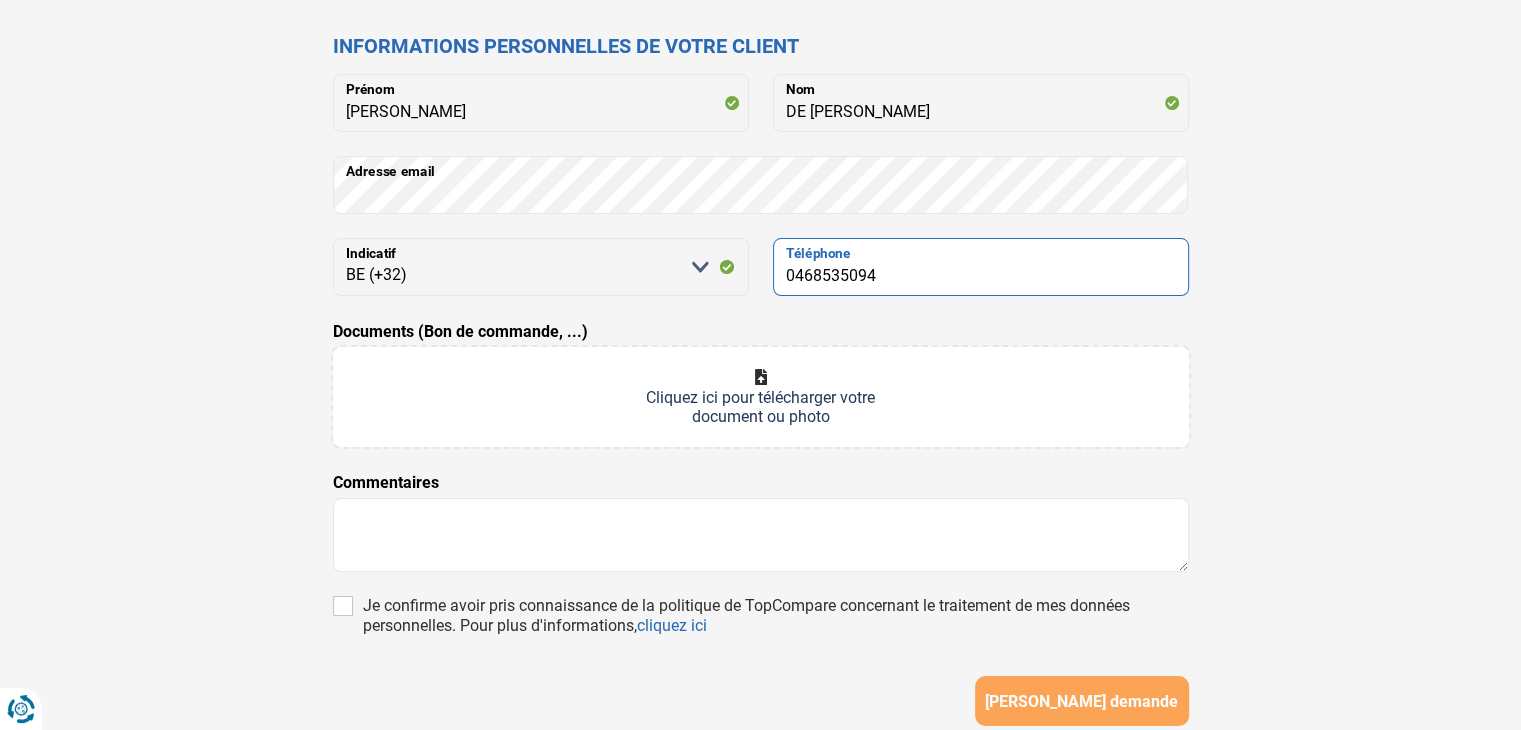 scroll, scrollTop: 200, scrollLeft: 0, axis: vertical 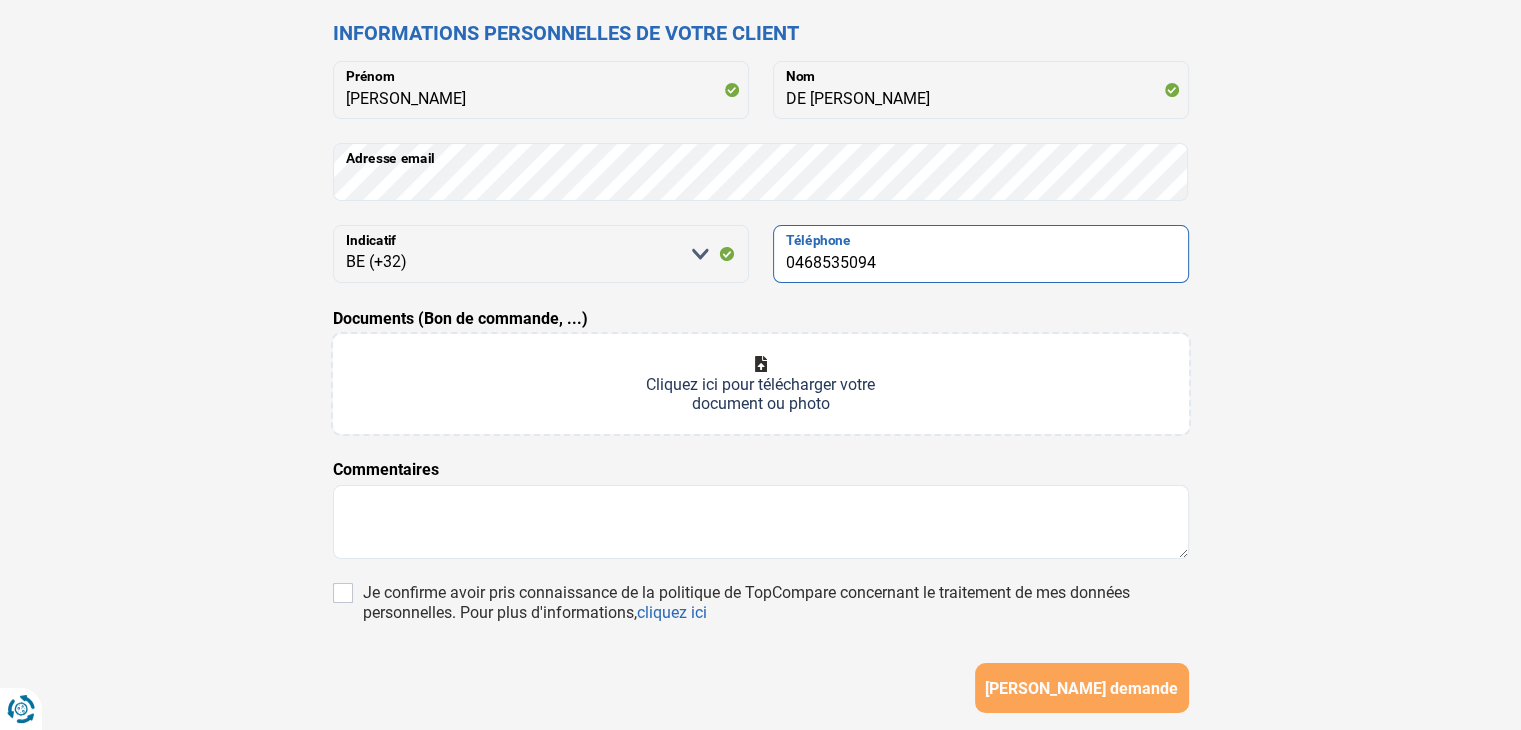 type on "0468535094" 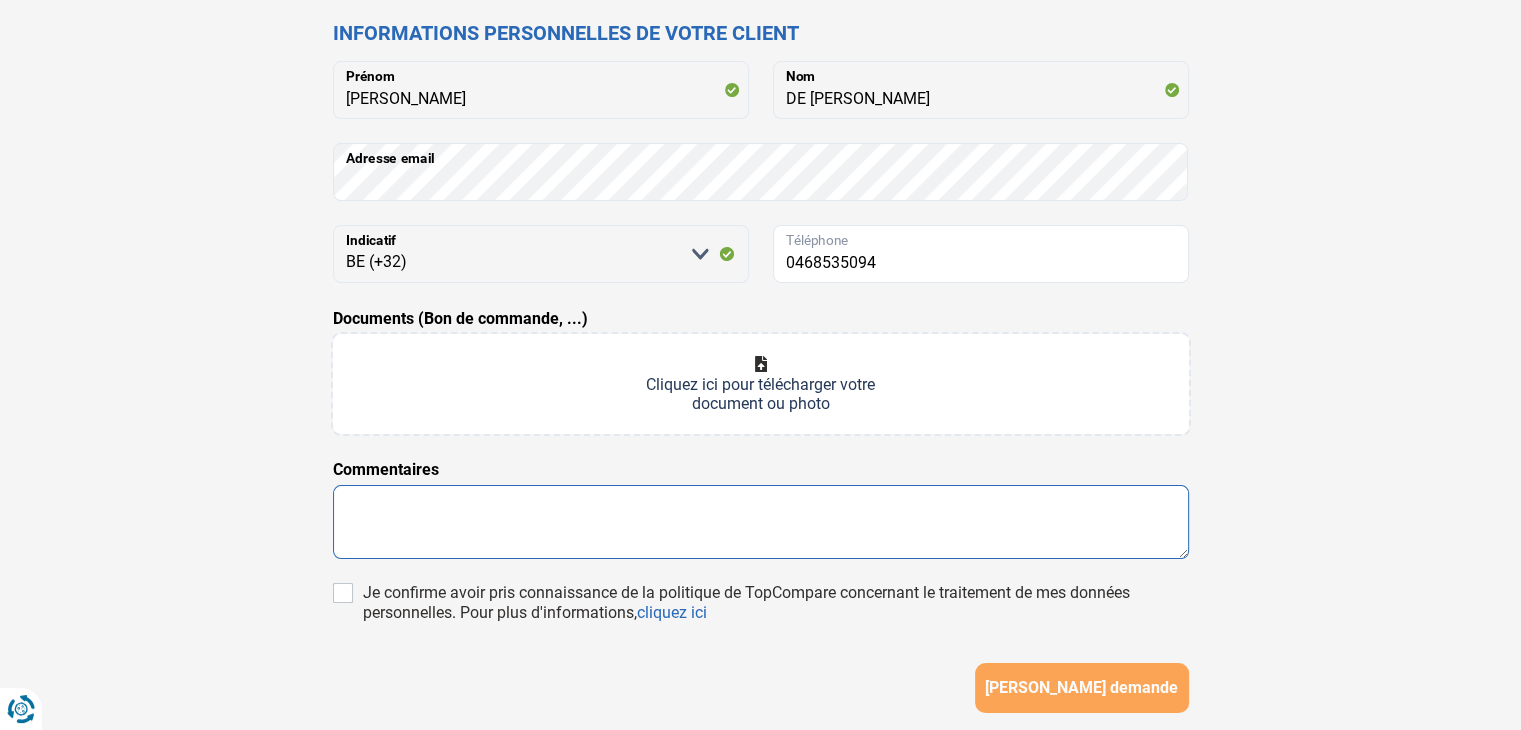 click at bounding box center (761, 522) 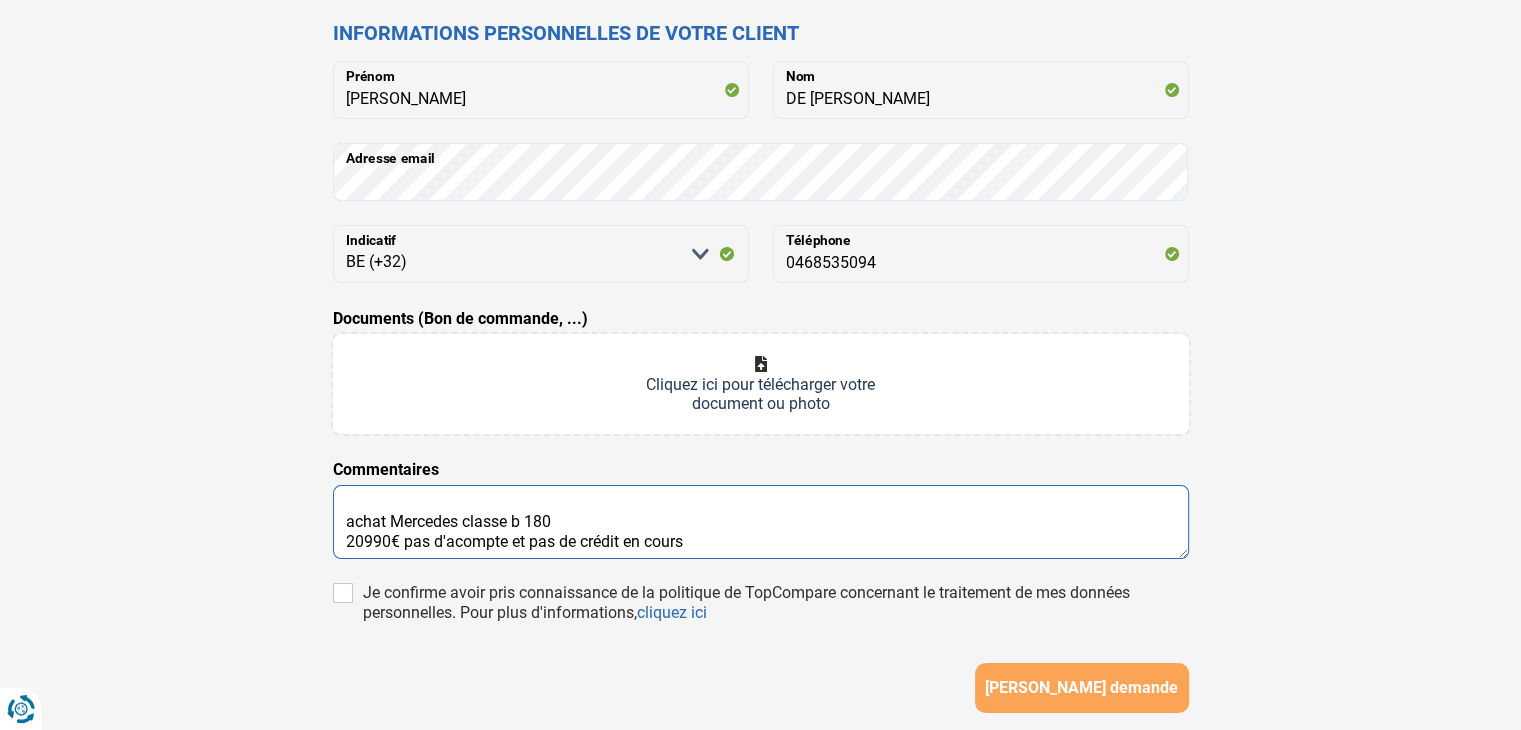 click on "achat Mercedes classe b 180
20990€ pas d'acompte et pas de crédit en cours" at bounding box center (761, 522) 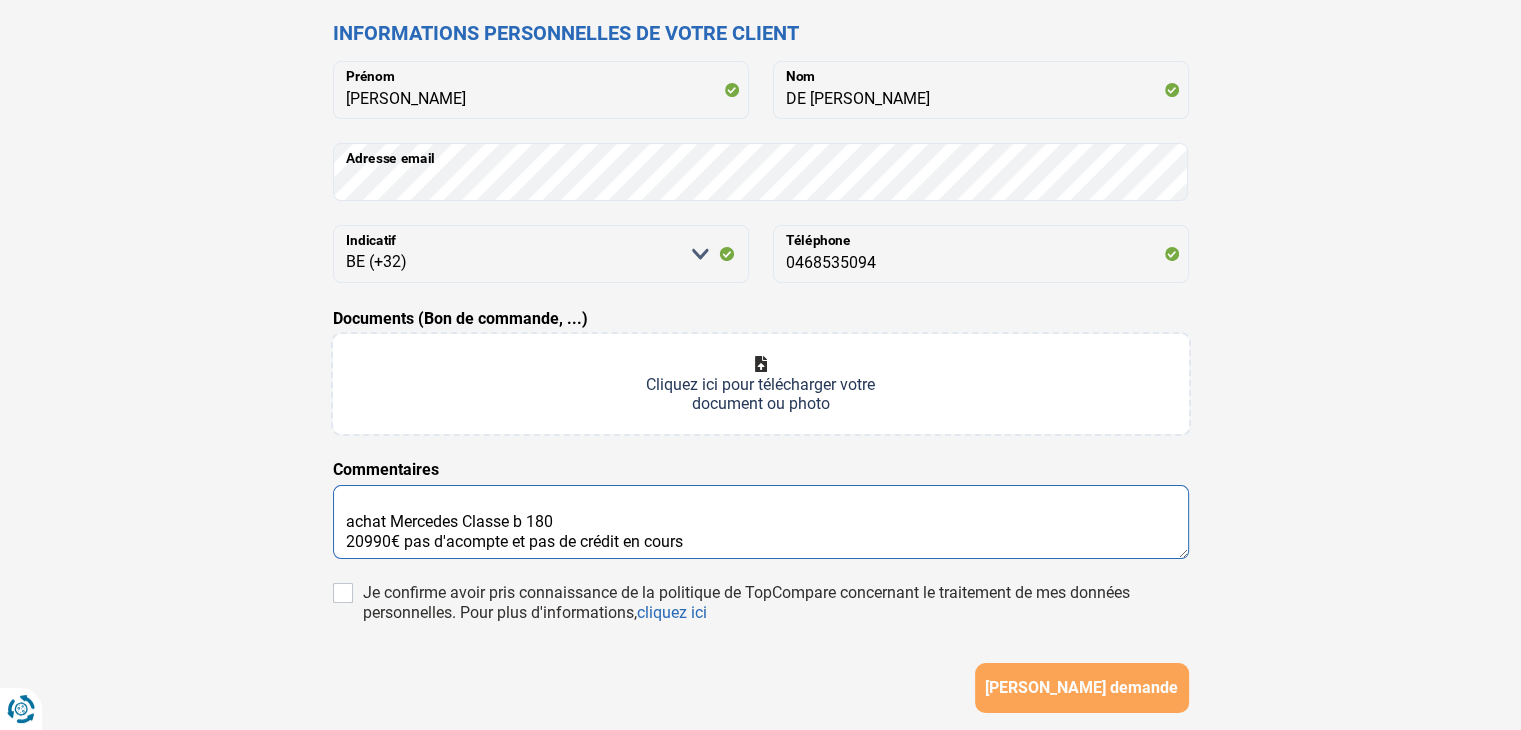 click on "achat Mercedes Classe b 180
20990€ pas d'acompte et pas de crédit en cours" at bounding box center [761, 522] 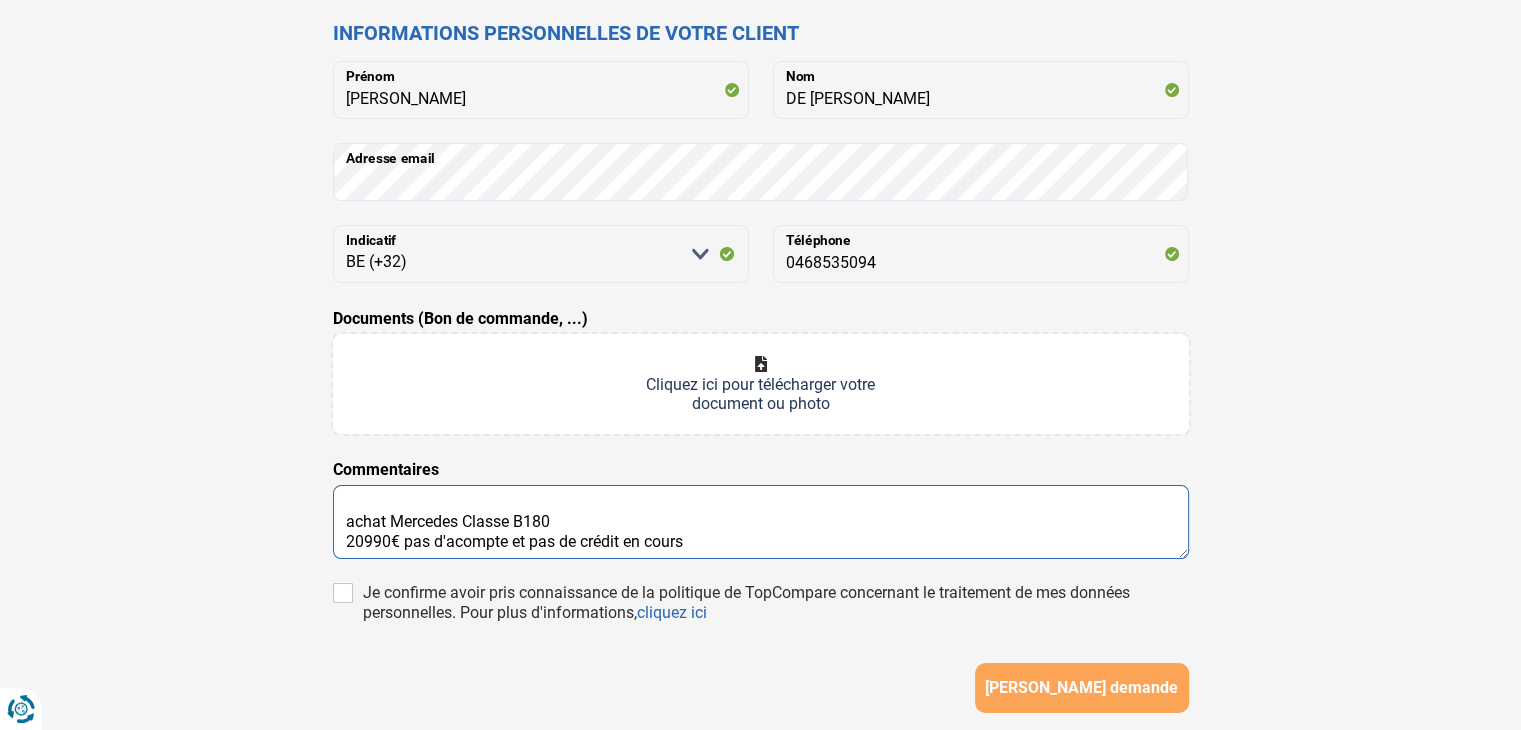 click on "achat Mercedes Classe B180
20990€ pas d'acompte et pas de crédit en cours" at bounding box center (761, 522) 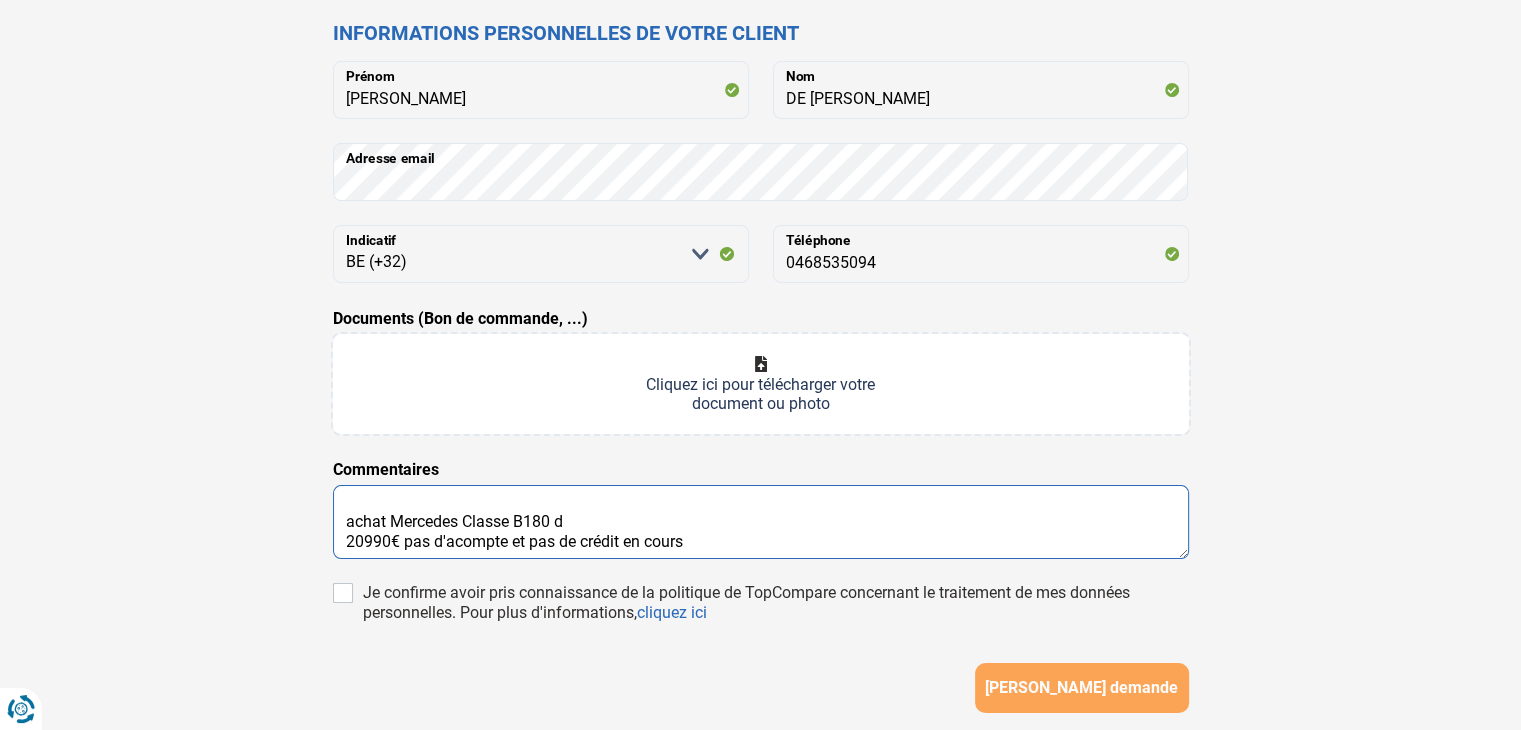 scroll, scrollTop: 300, scrollLeft: 0, axis: vertical 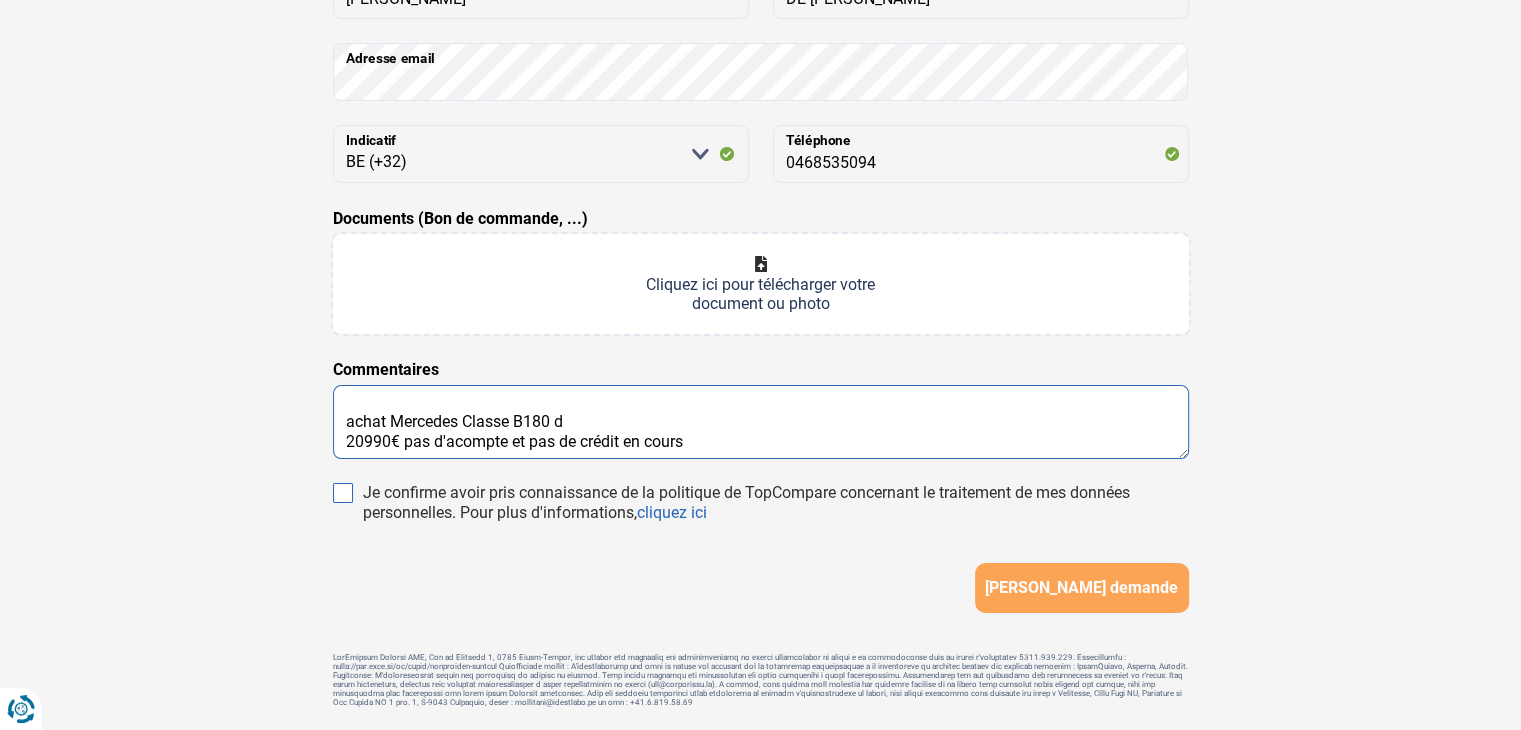 type on "achat Mercedes Classe B180 d
20990€ pas d'acompte et pas de crédit en cours" 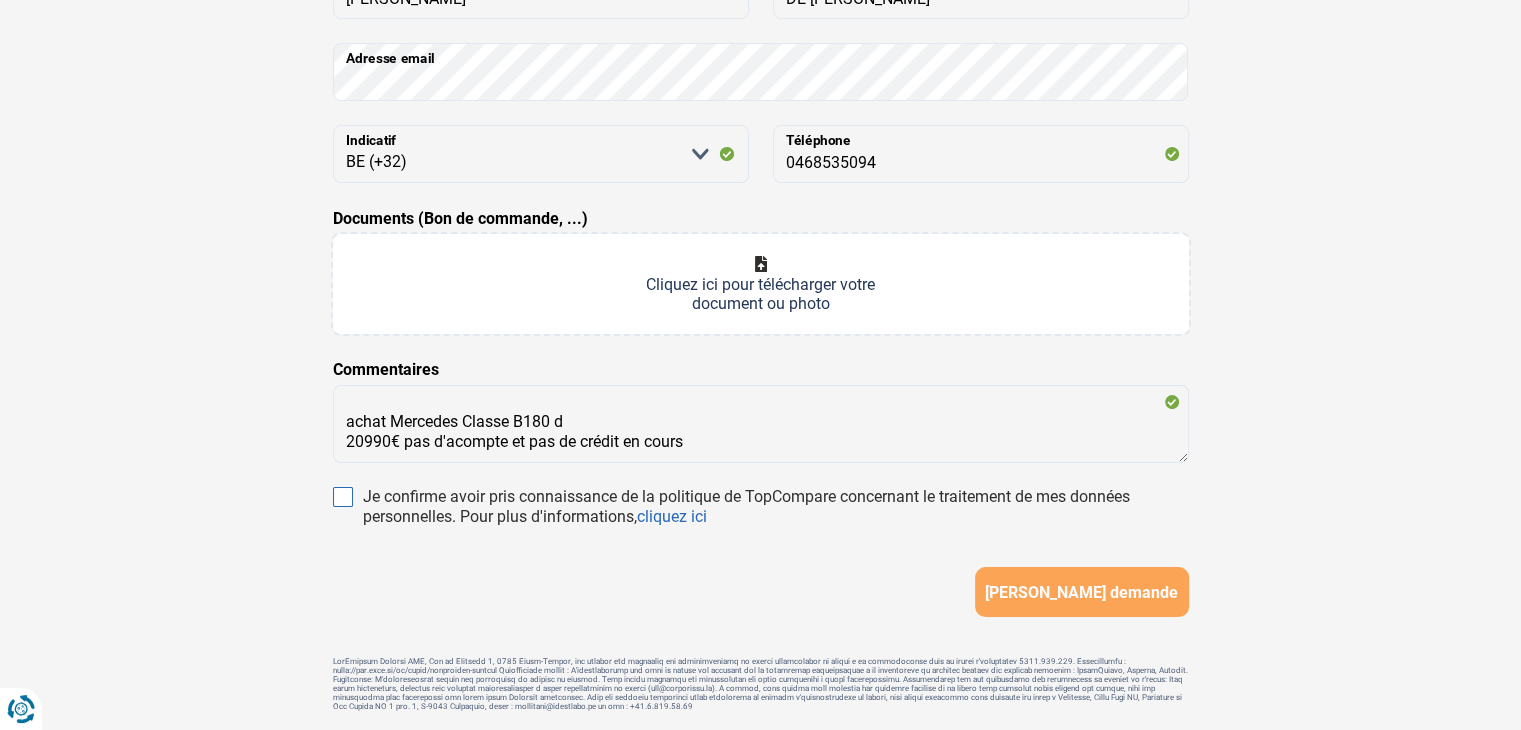 click on "Je confirme avoir pris connaissance de la politique de TopCompare concernant le traitement de mes données personnelles. Pour plus d'informations,  cliquez ici" at bounding box center [343, 497] 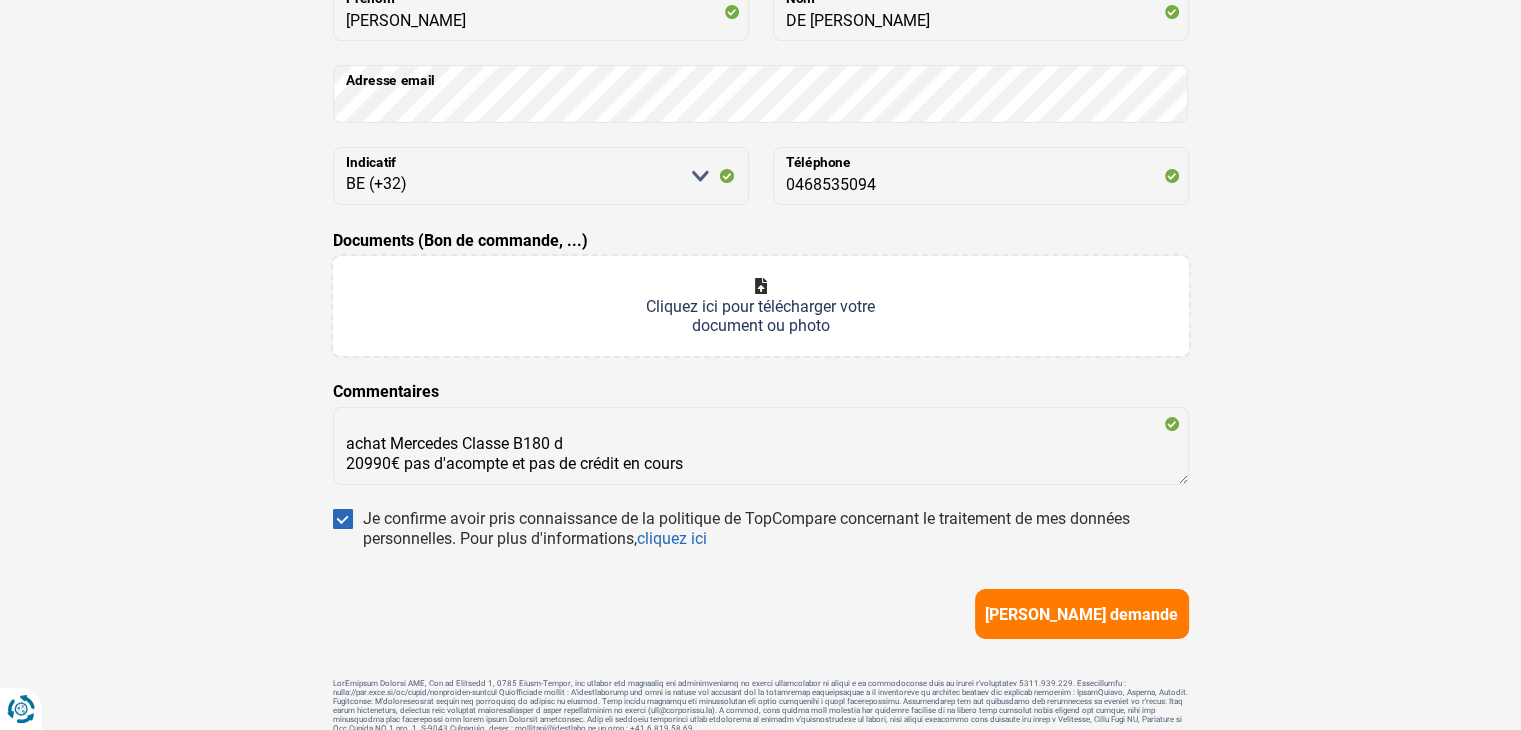 scroll, scrollTop: 372, scrollLeft: 0, axis: vertical 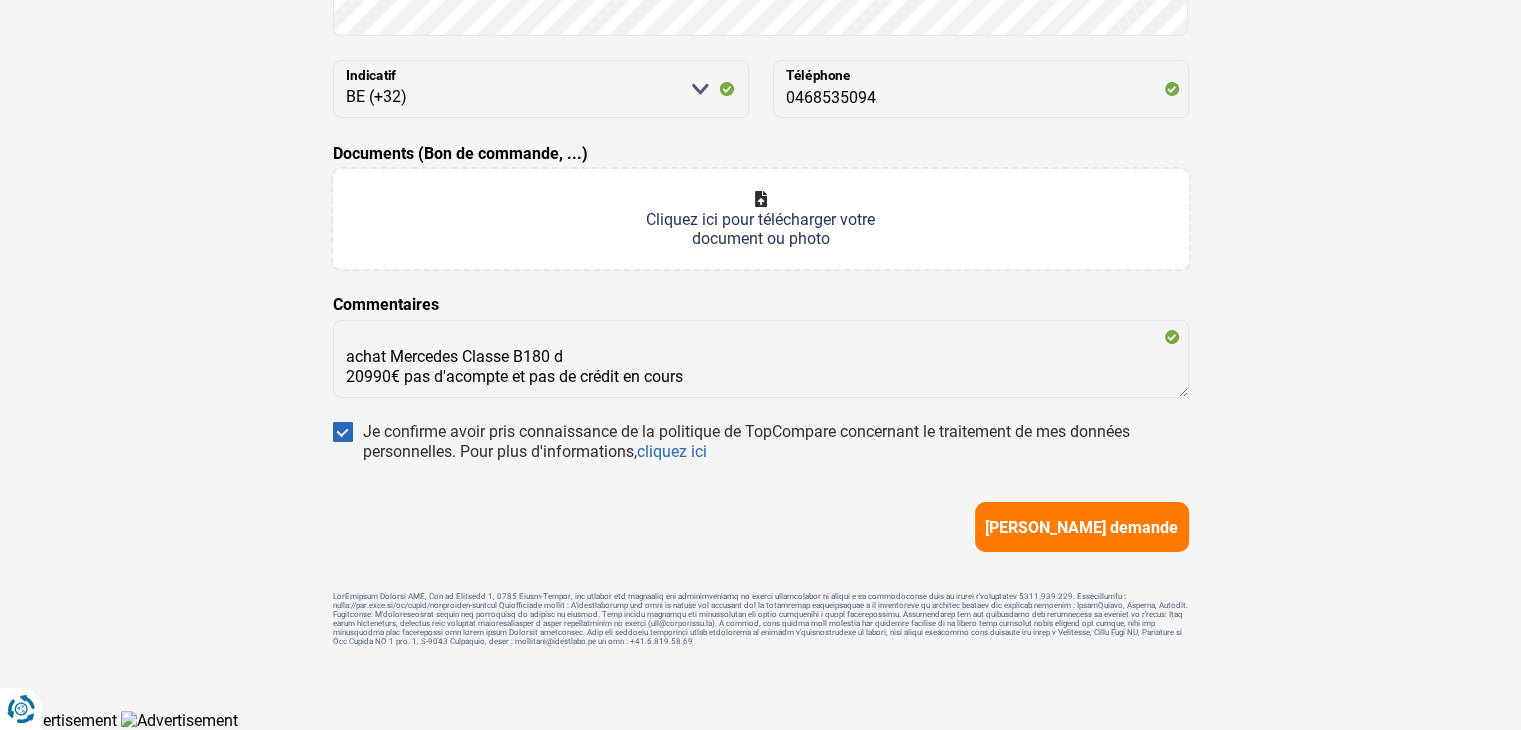 click on "[PERSON_NAME] demande" at bounding box center [1081, 527] 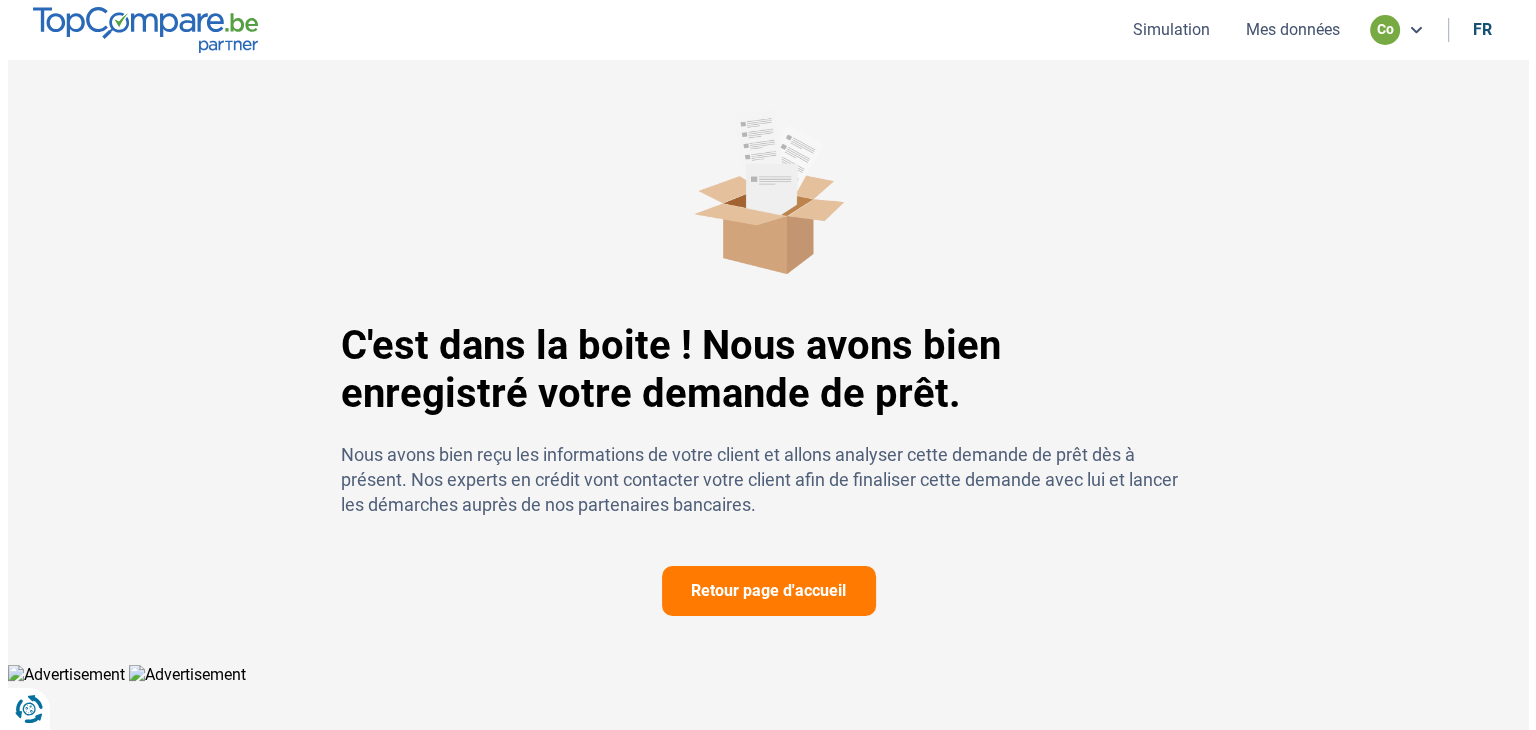 scroll, scrollTop: 0, scrollLeft: 0, axis: both 